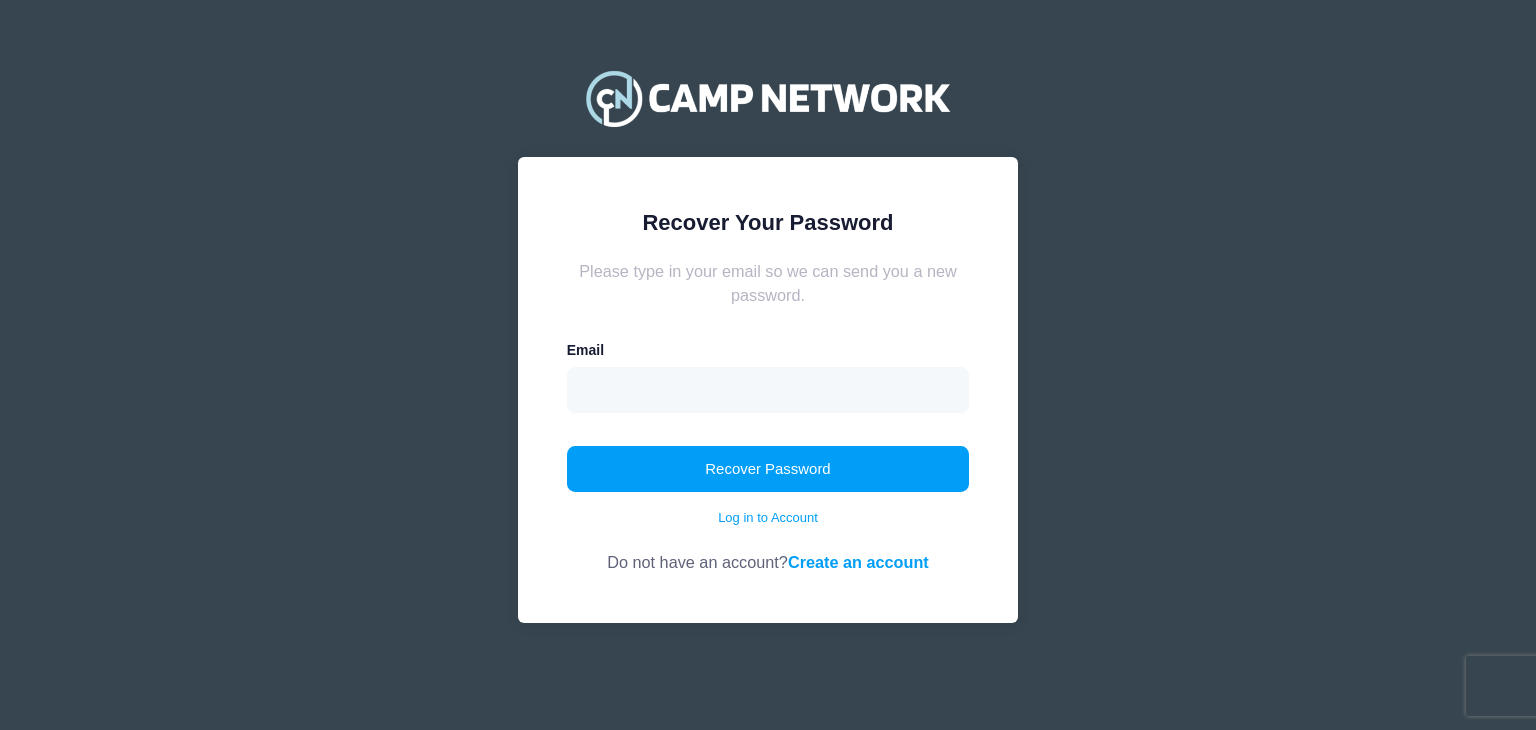 scroll, scrollTop: 0, scrollLeft: 0, axis: both 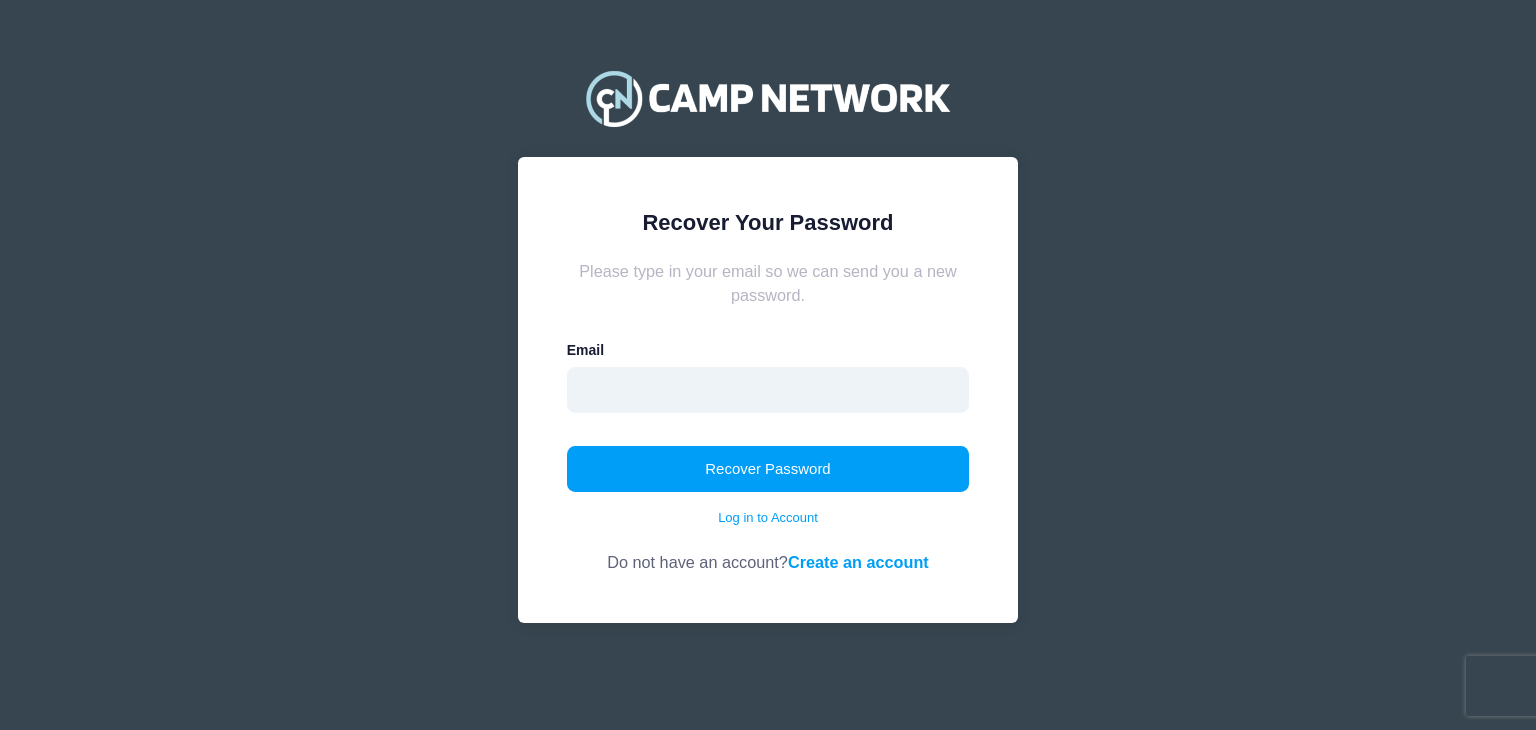 drag, startPoint x: 0, startPoint y: 0, endPoint x: 688, endPoint y: 378, distance: 785.0019 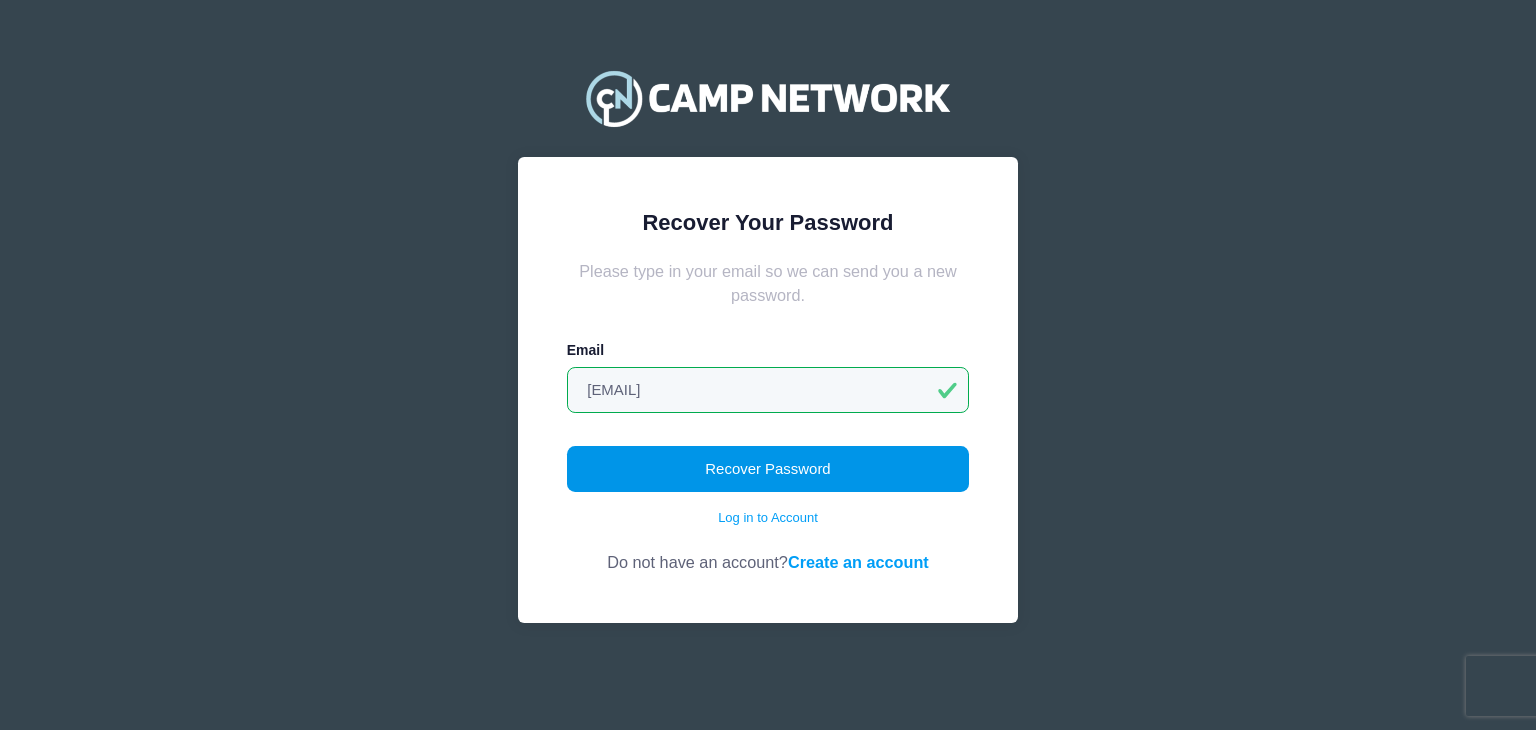 click on "Recover Password" at bounding box center [768, 469] 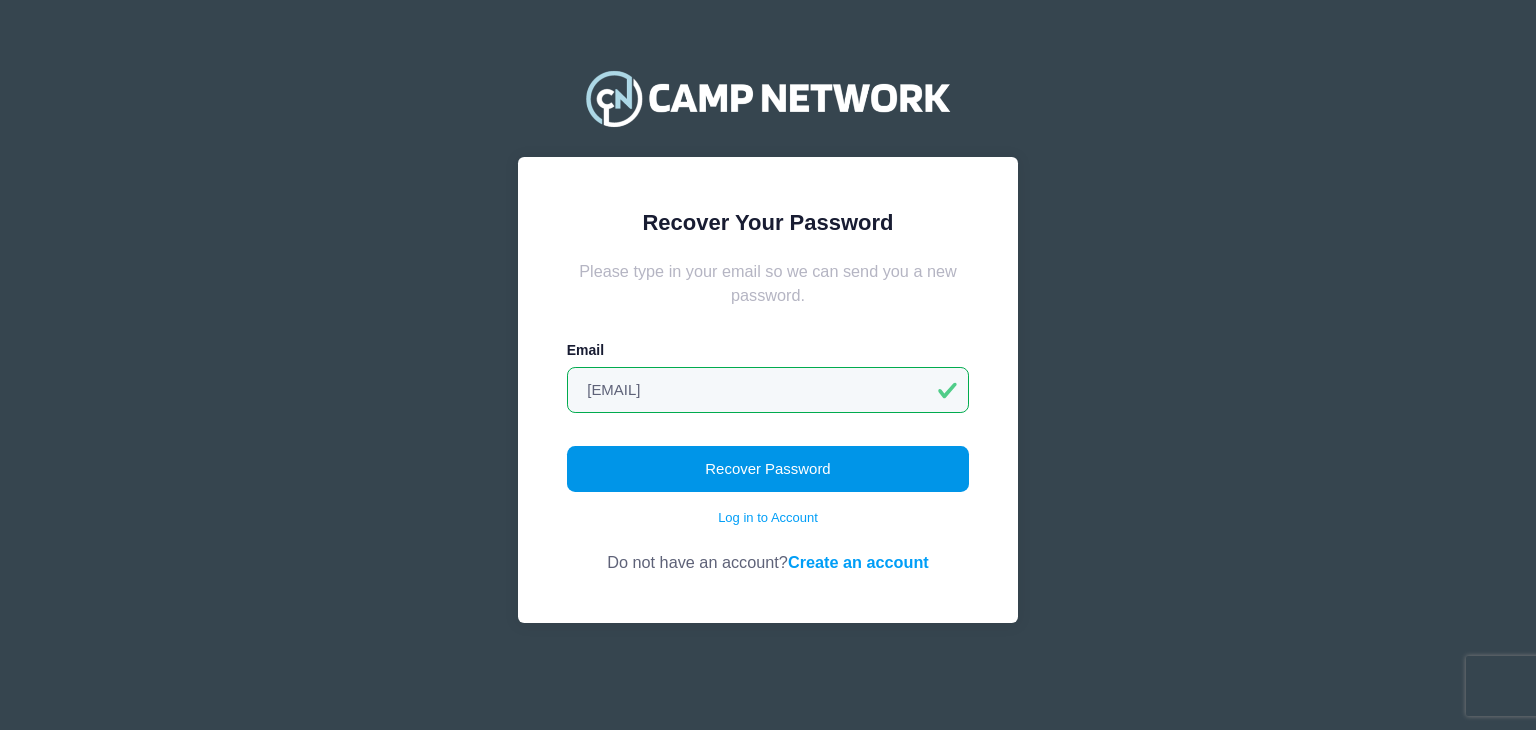 click on "Recover Password" at bounding box center (768, 469) 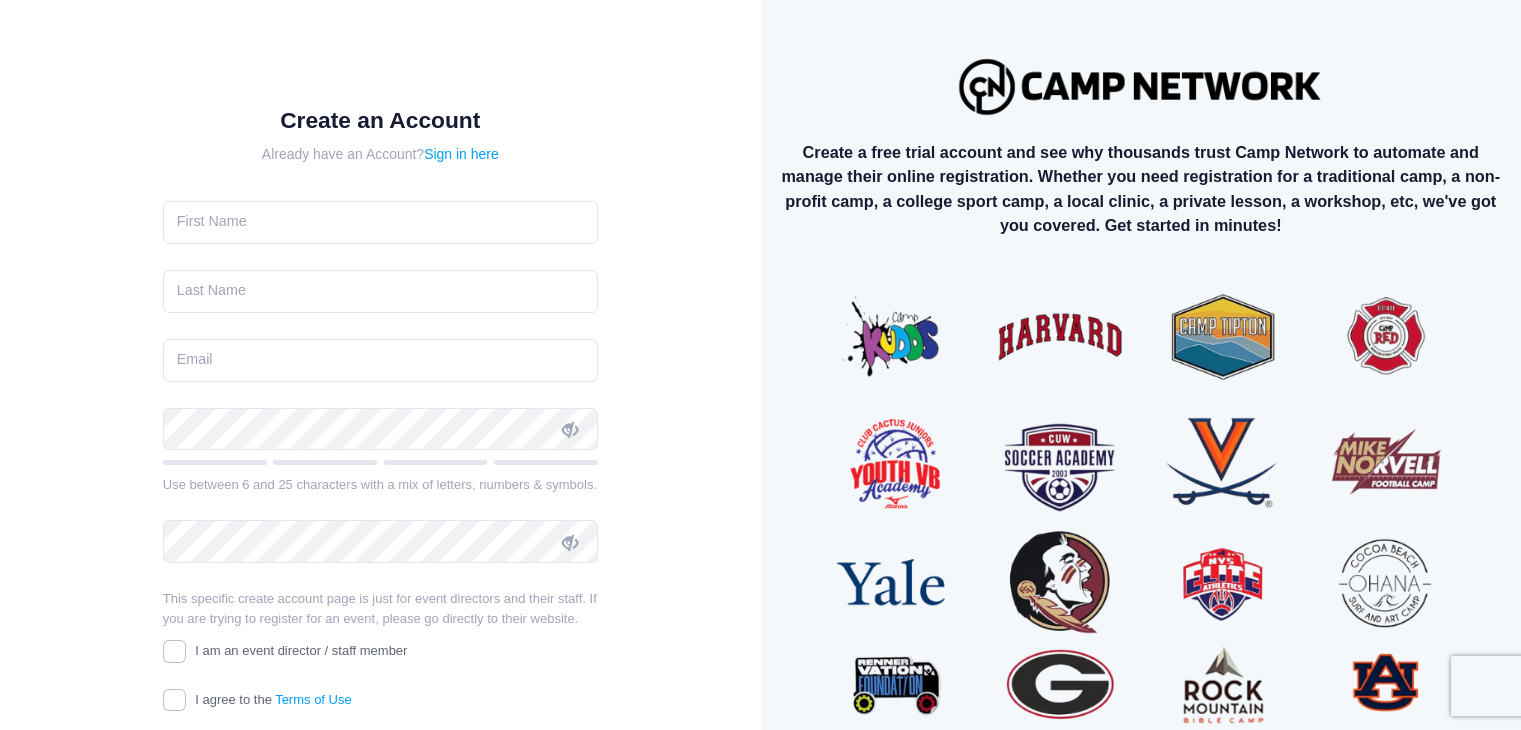 scroll, scrollTop: 0, scrollLeft: 0, axis: both 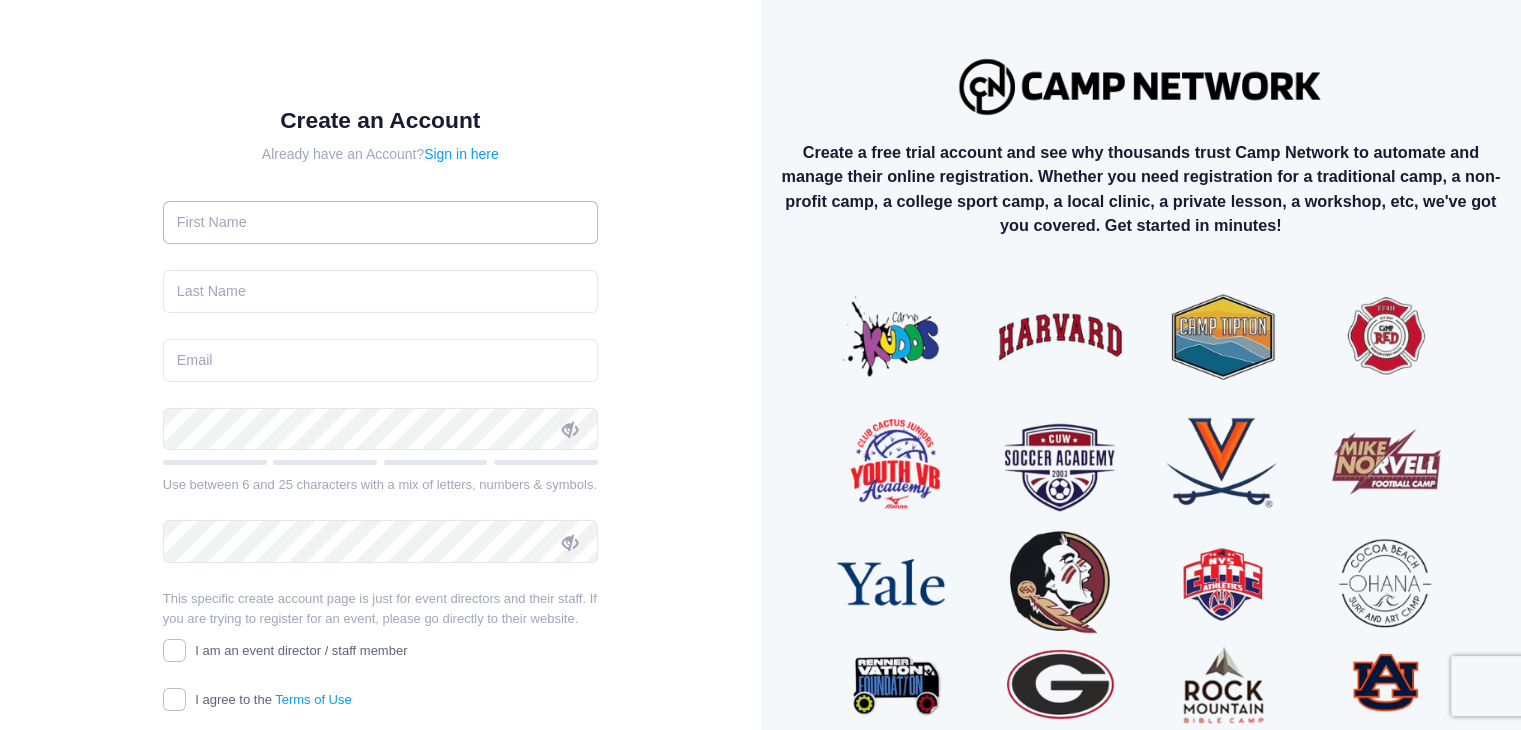 click at bounding box center [380, 222] 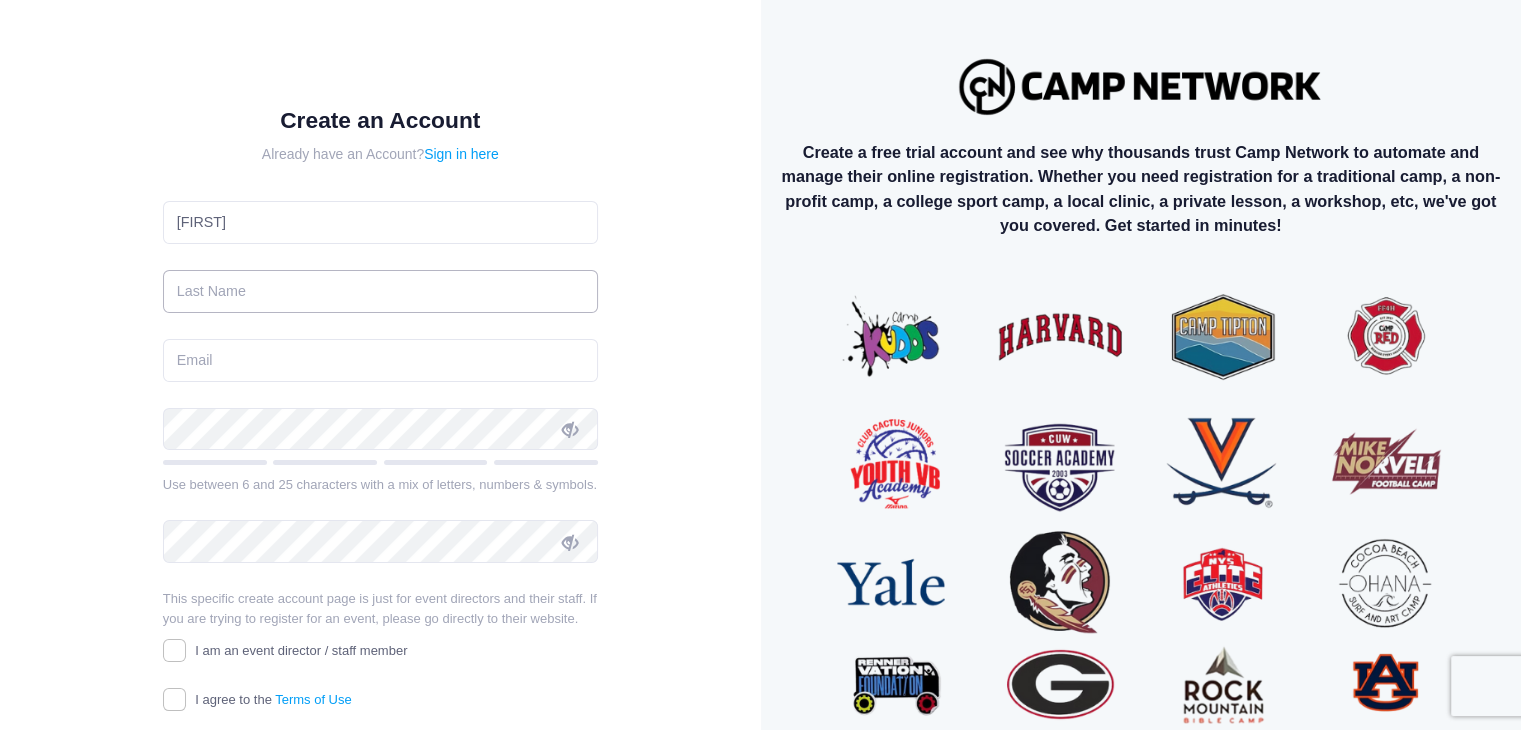 type on "Dower" 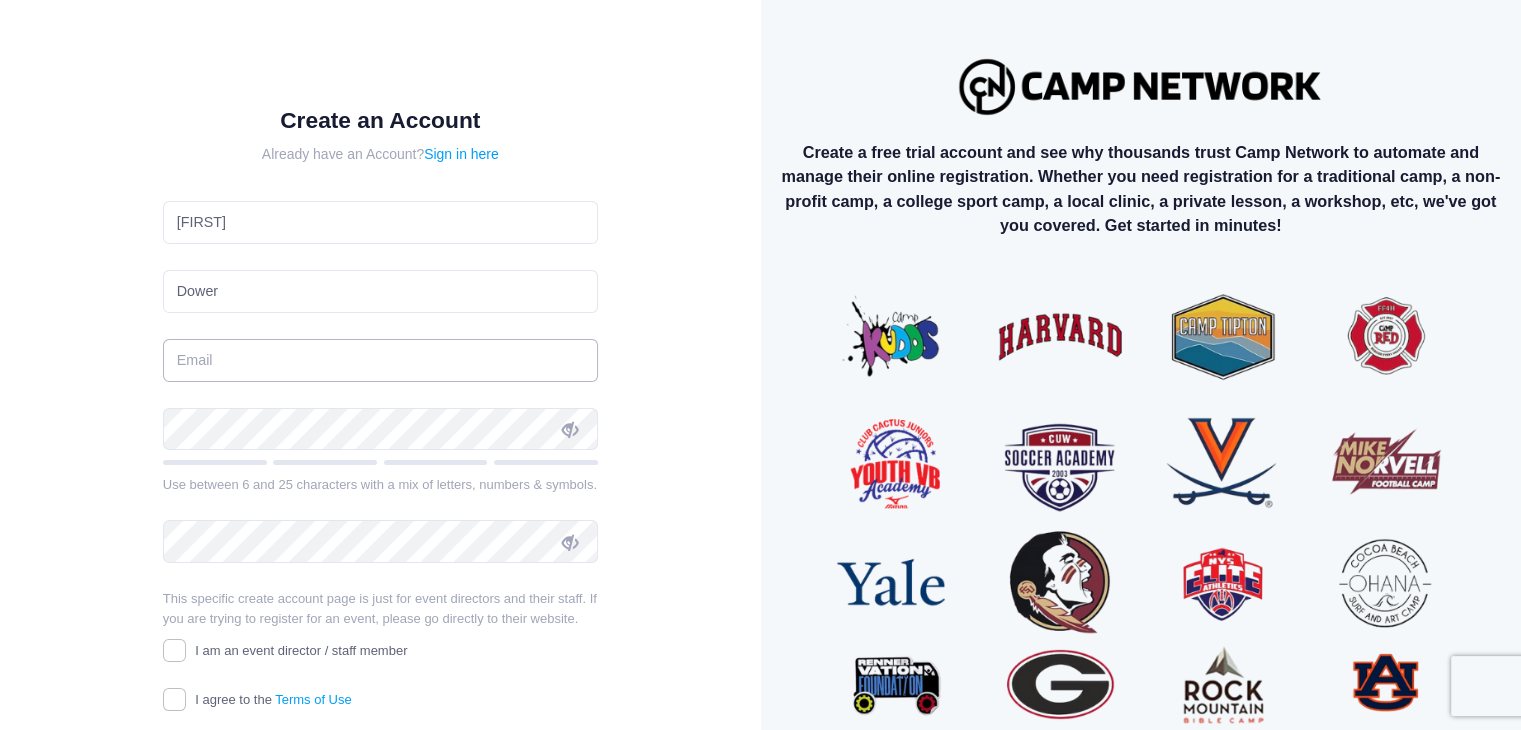 type on "[EMAIL]" 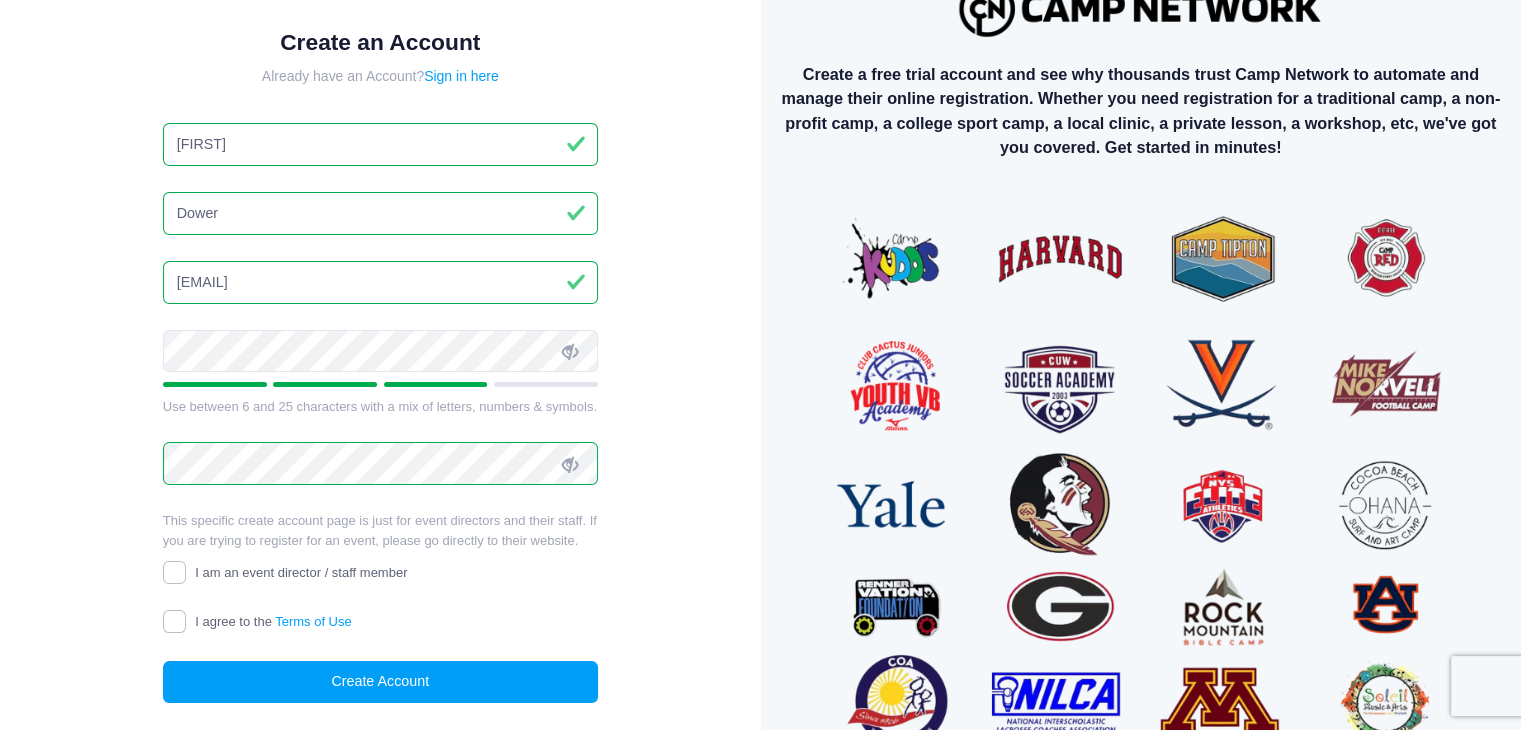 scroll, scrollTop: 175, scrollLeft: 0, axis: vertical 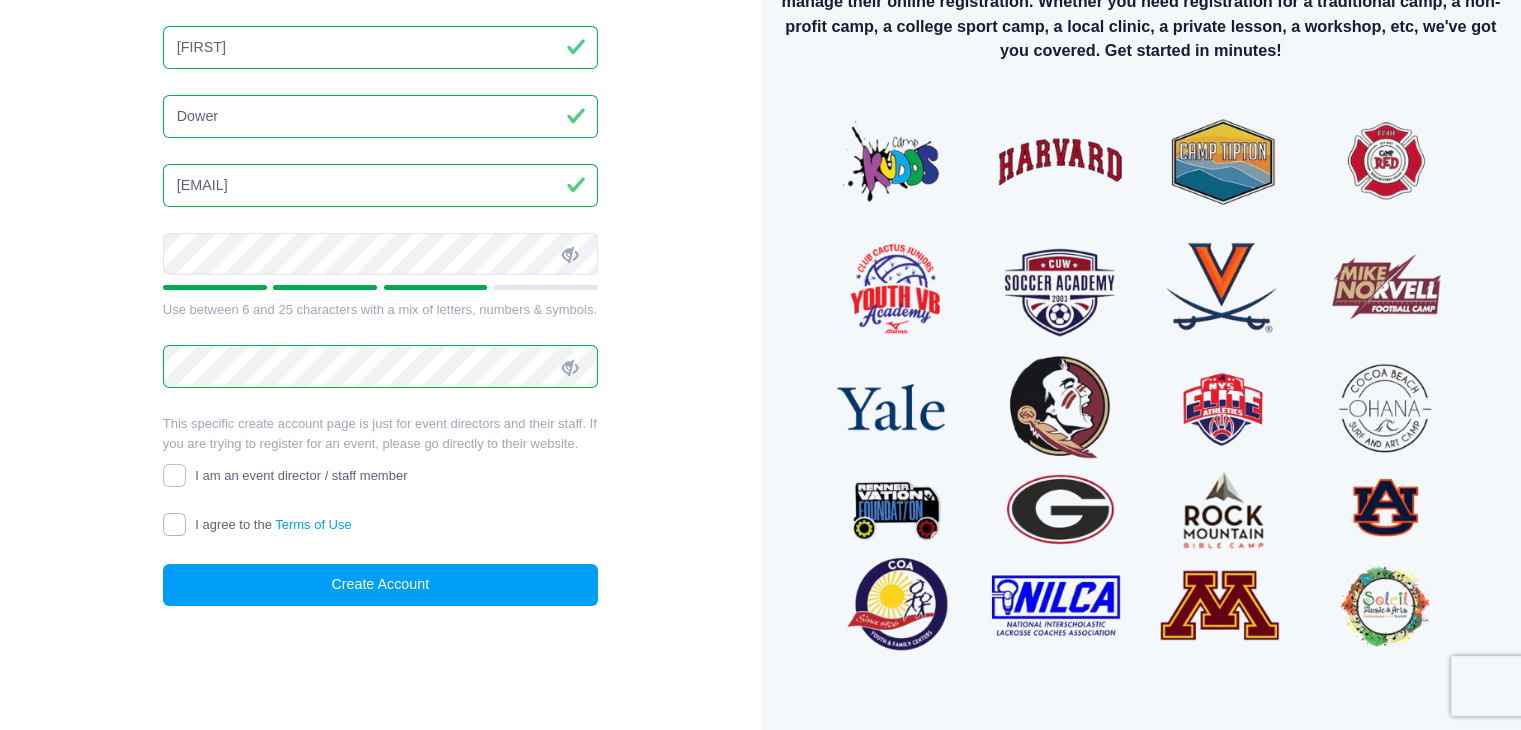 click on "I agree to the
Terms of Use" at bounding box center [174, 524] 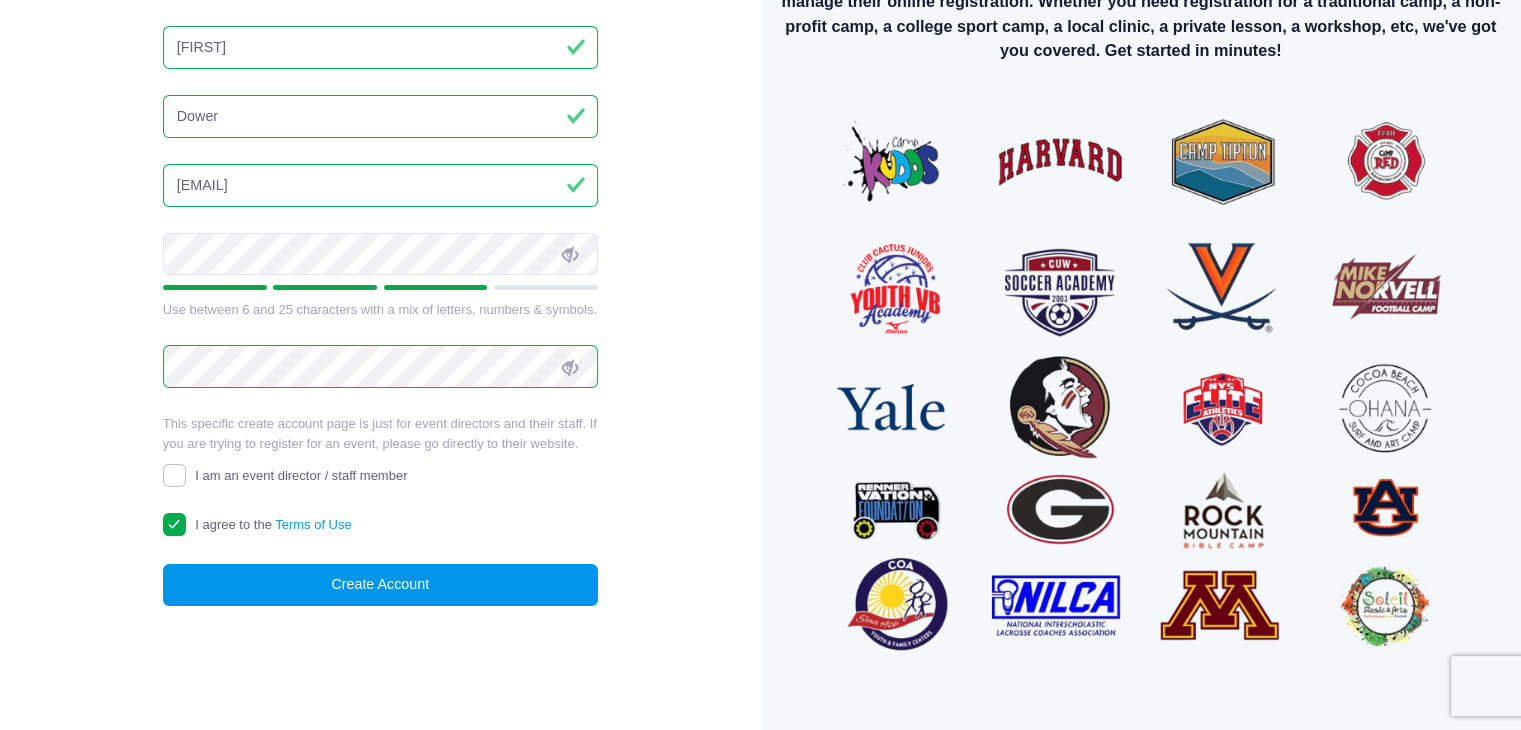click on "Create Account" at bounding box center (380, 585) 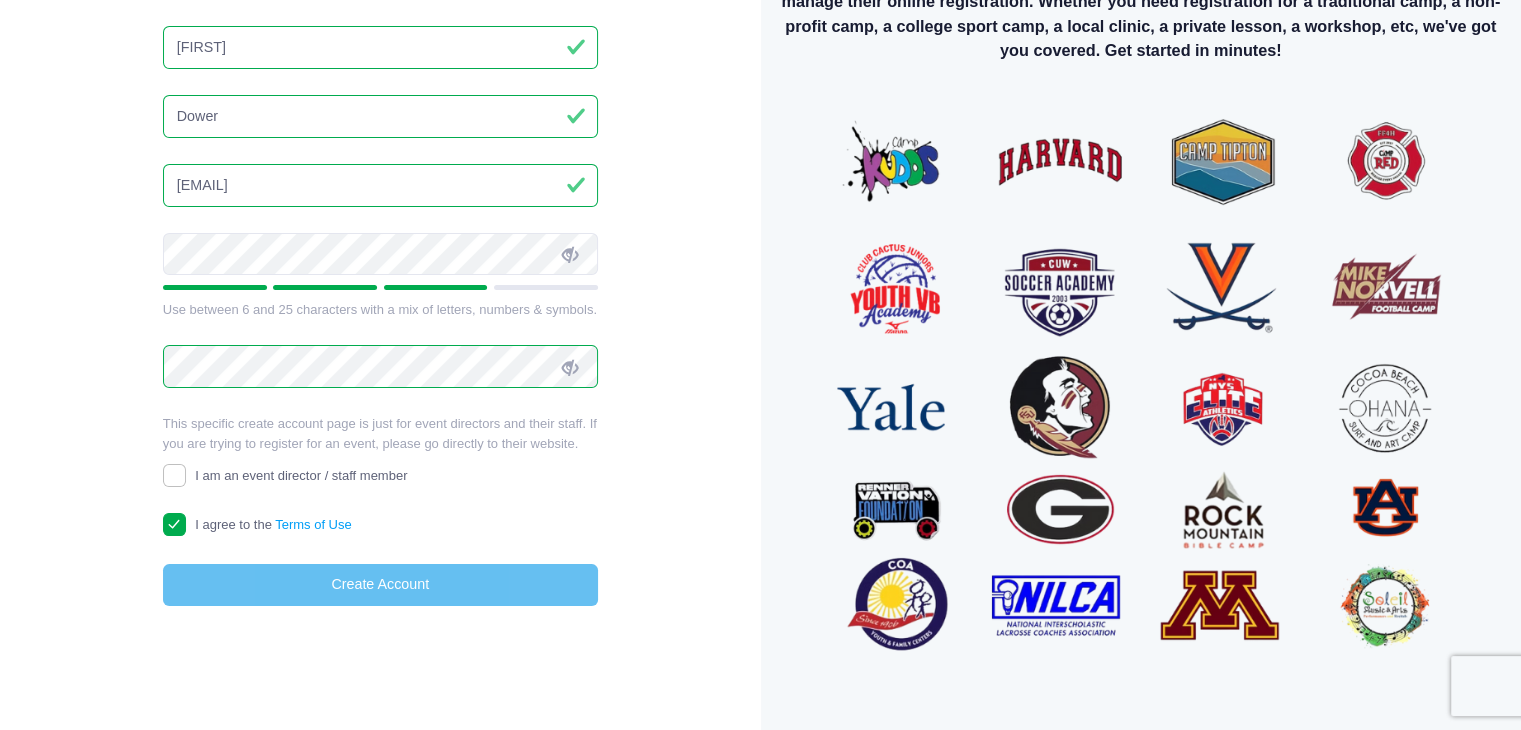 scroll, scrollTop: 163, scrollLeft: 0, axis: vertical 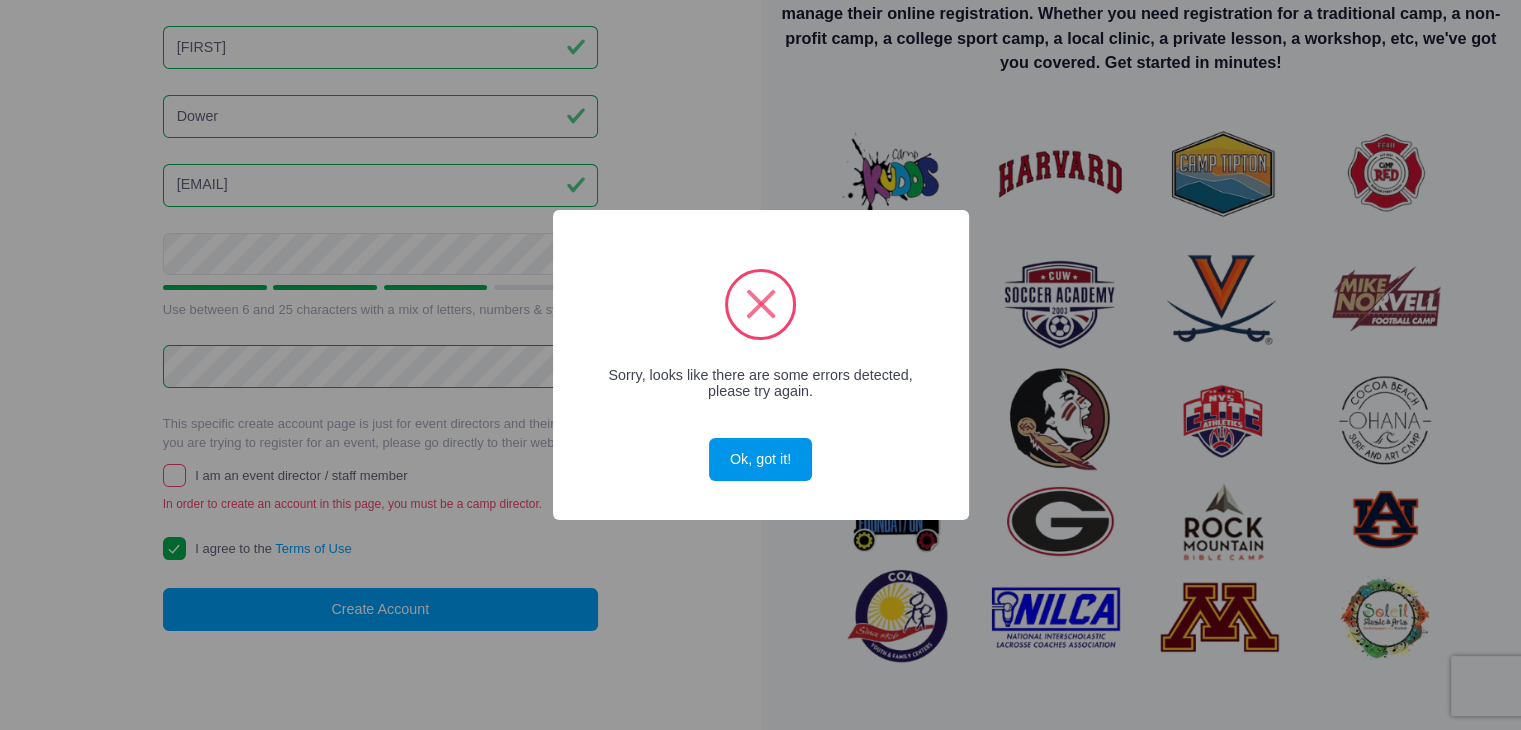 click on "Ok, got it!" at bounding box center (760, 459) 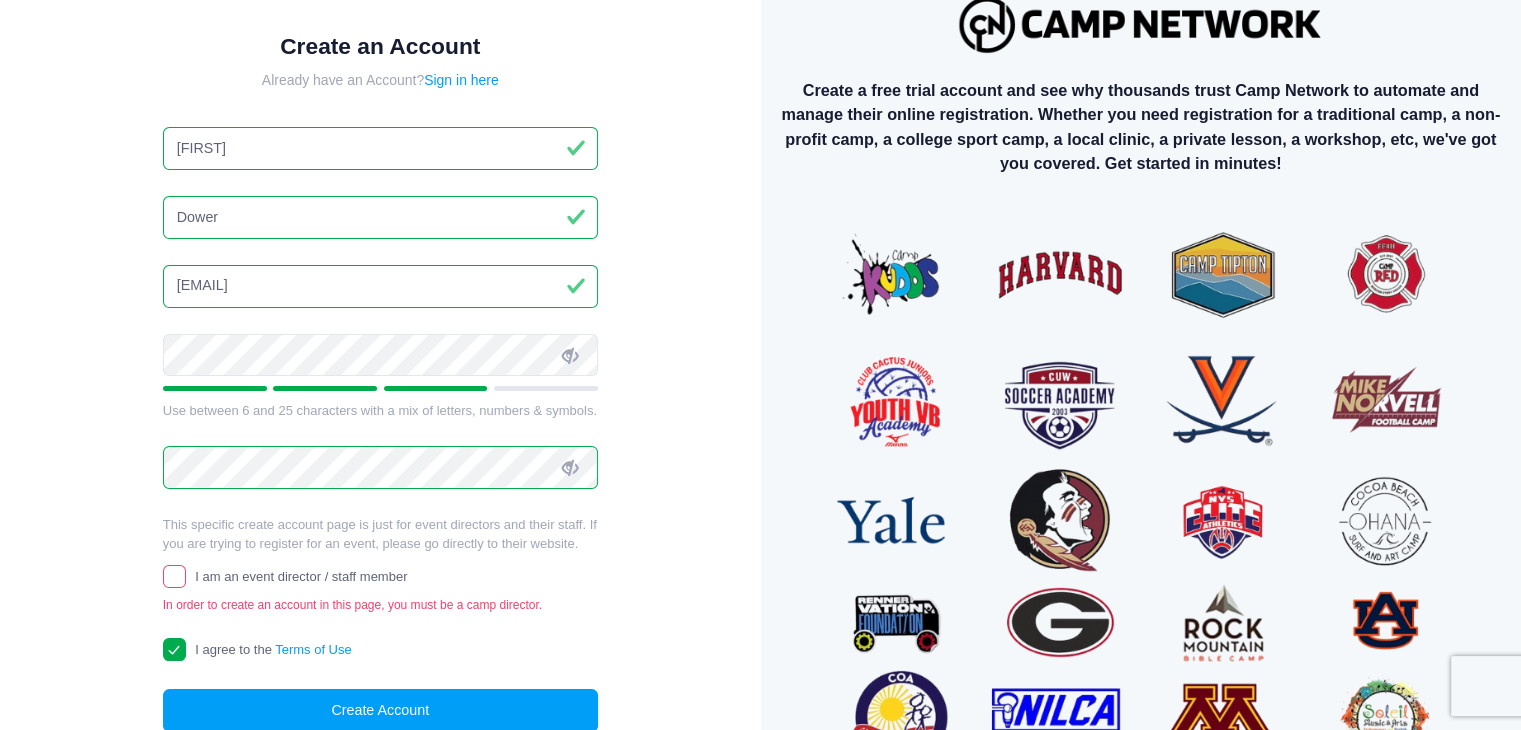 scroll, scrollTop: 0, scrollLeft: 0, axis: both 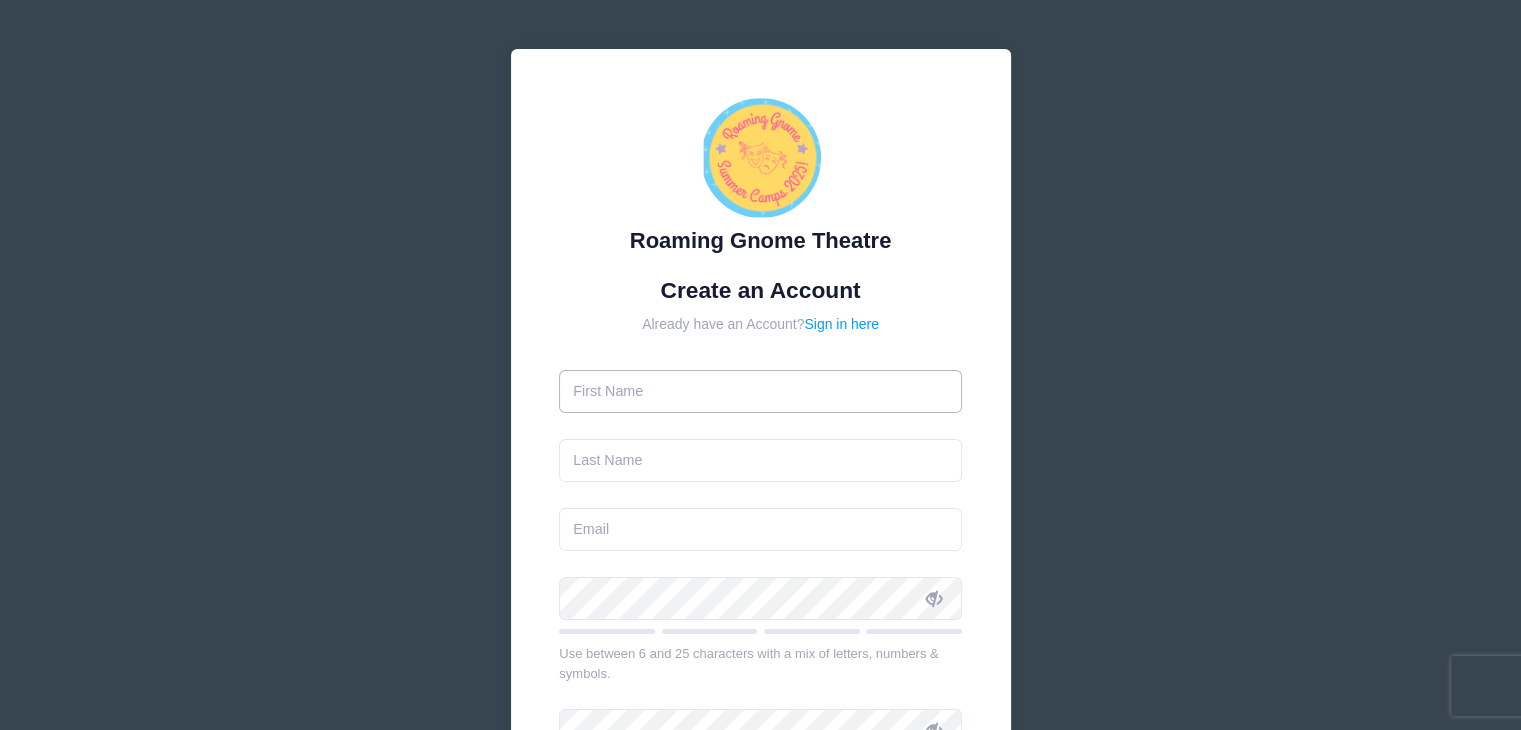 click at bounding box center (760, 391) 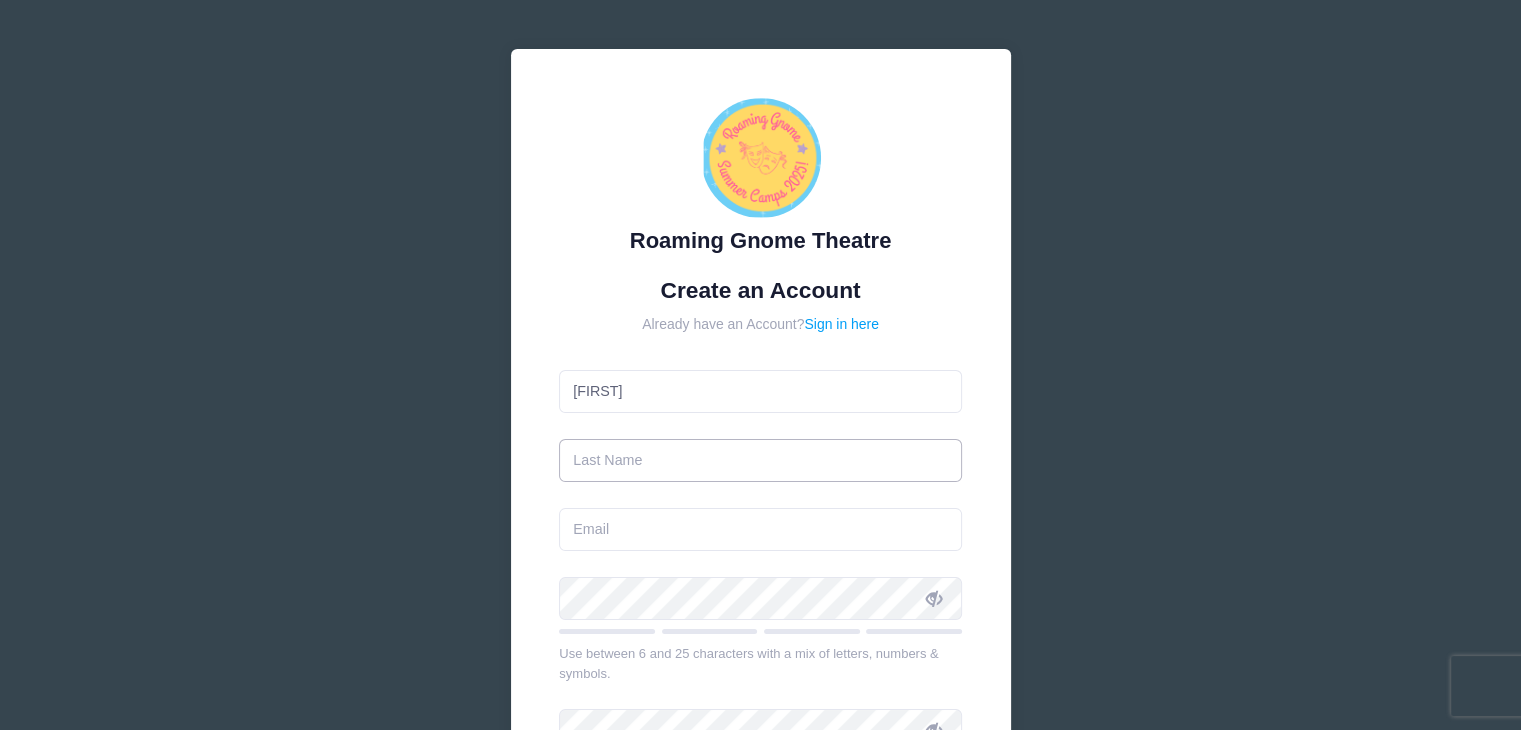 type on "Dower" 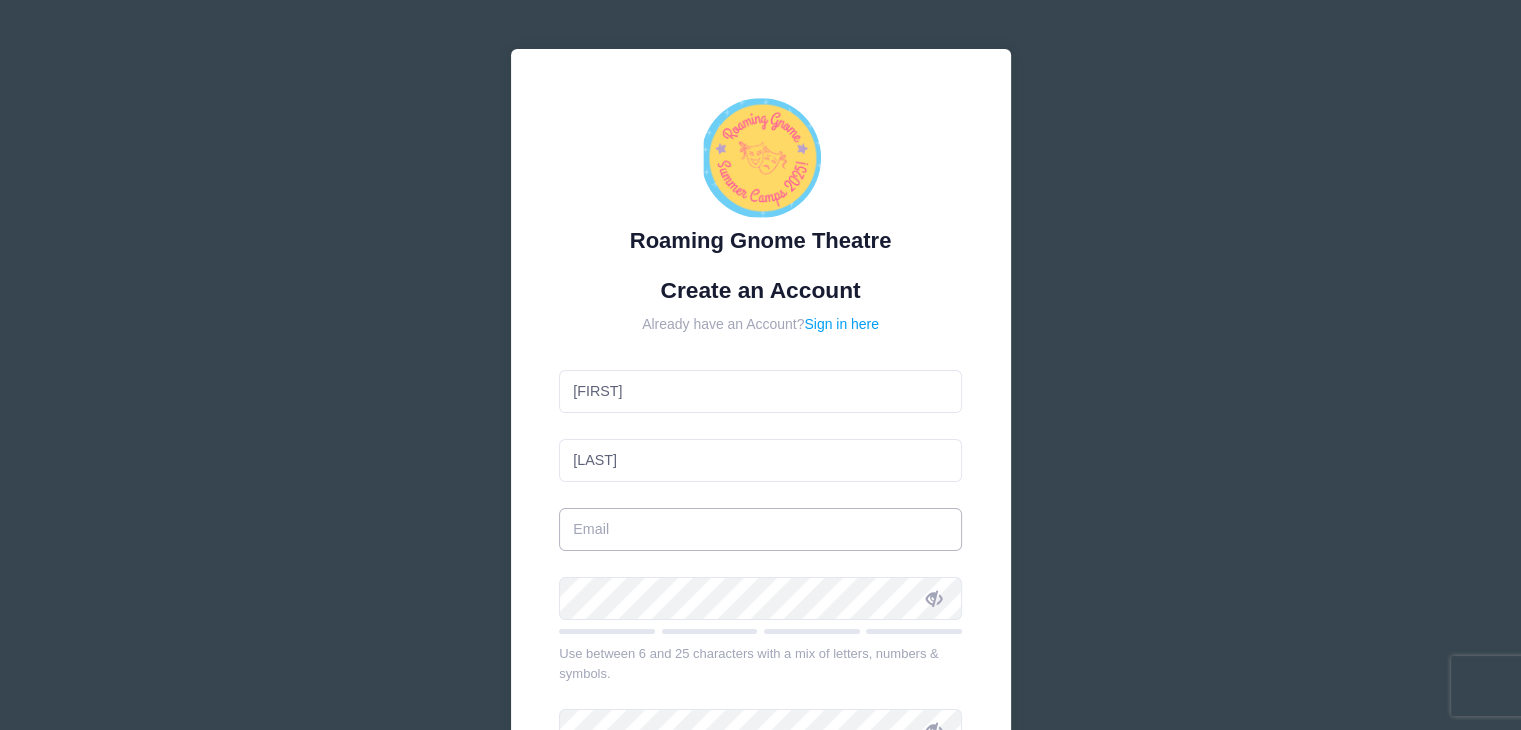 type on "[EMAIL]" 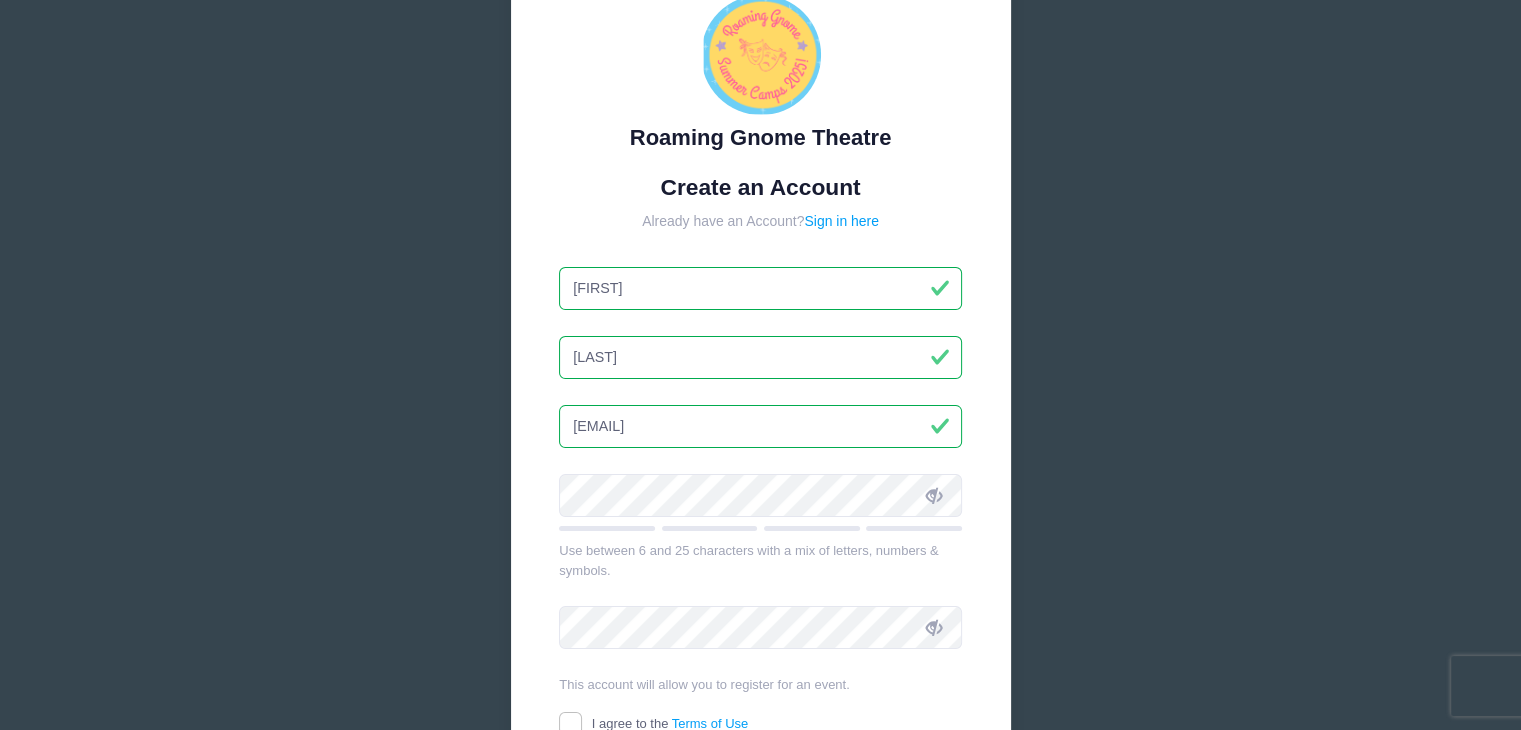 scroll, scrollTop: 200, scrollLeft: 0, axis: vertical 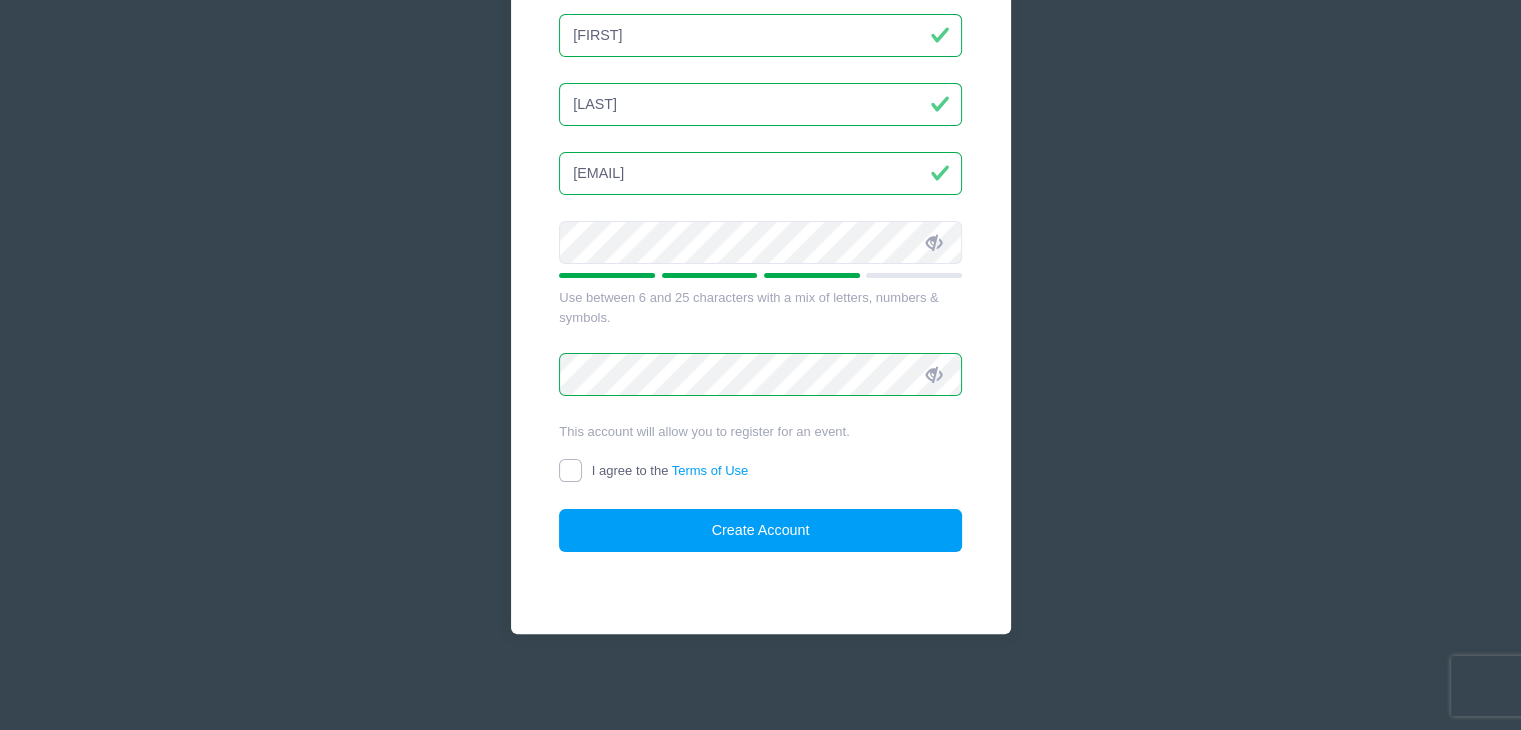click on "I agree to the
Terms of Use" at bounding box center [570, 470] 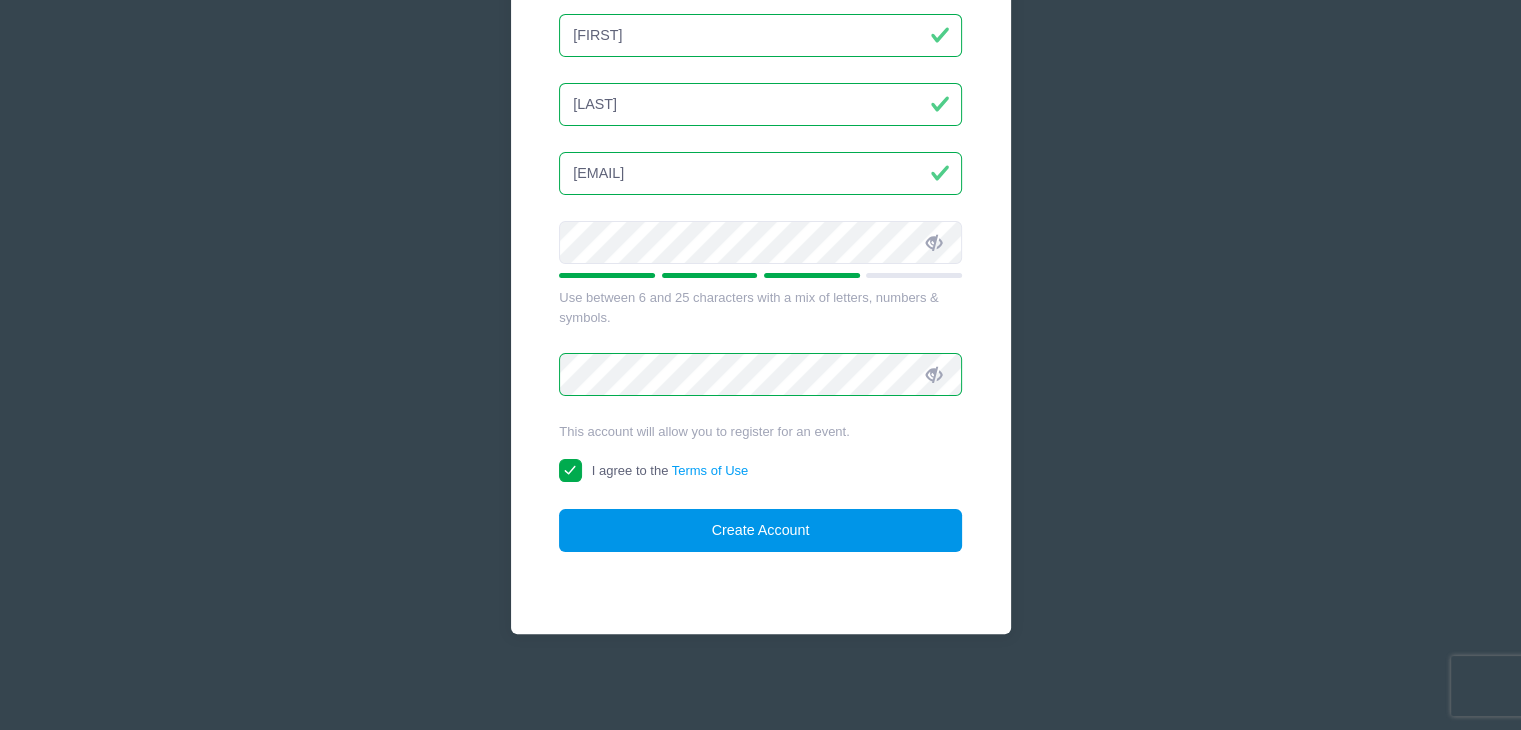 click on "Create Account" at bounding box center [760, 530] 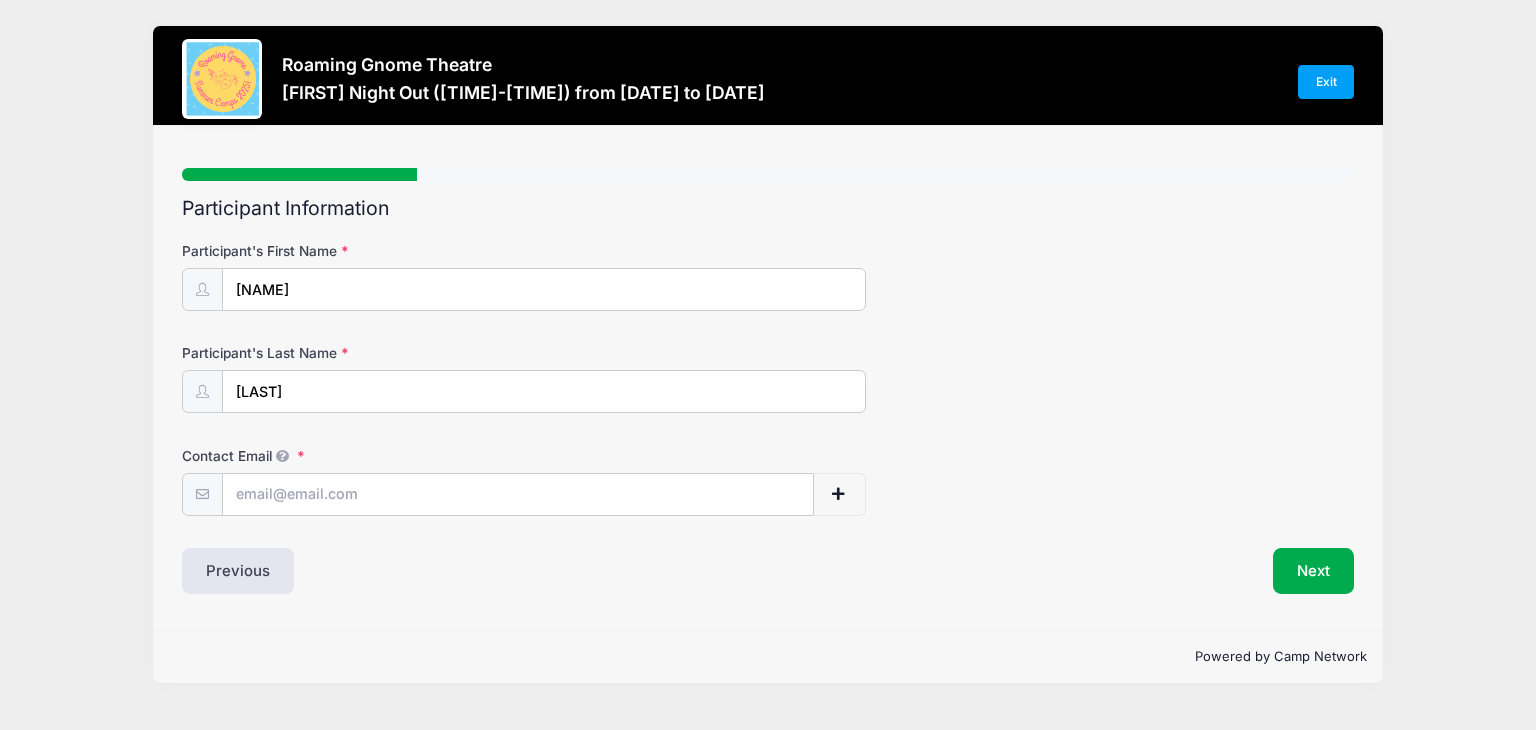 scroll, scrollTop: 0, scrollLeft: 0, axis: both 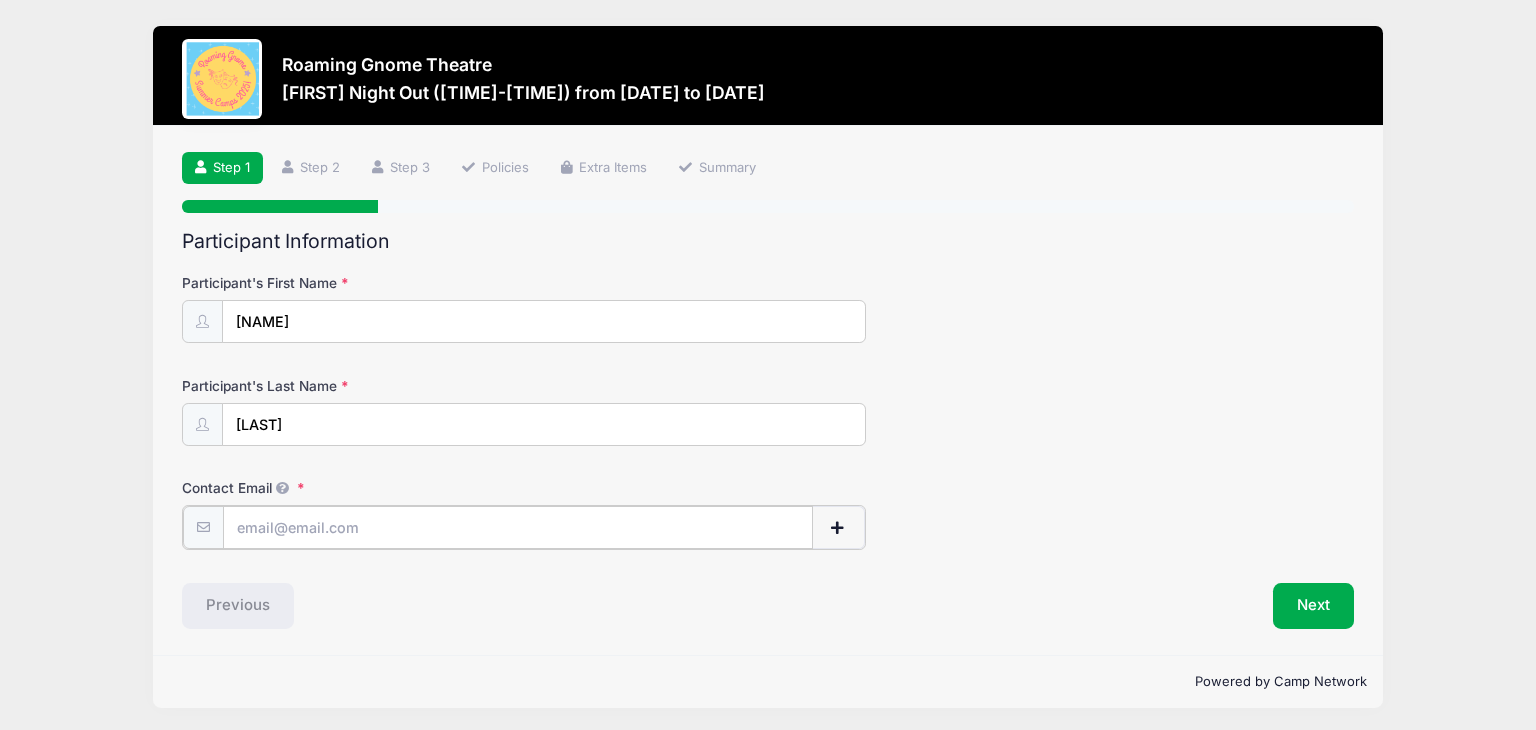 click on "Contact Email" at bounding box center [517, 527] 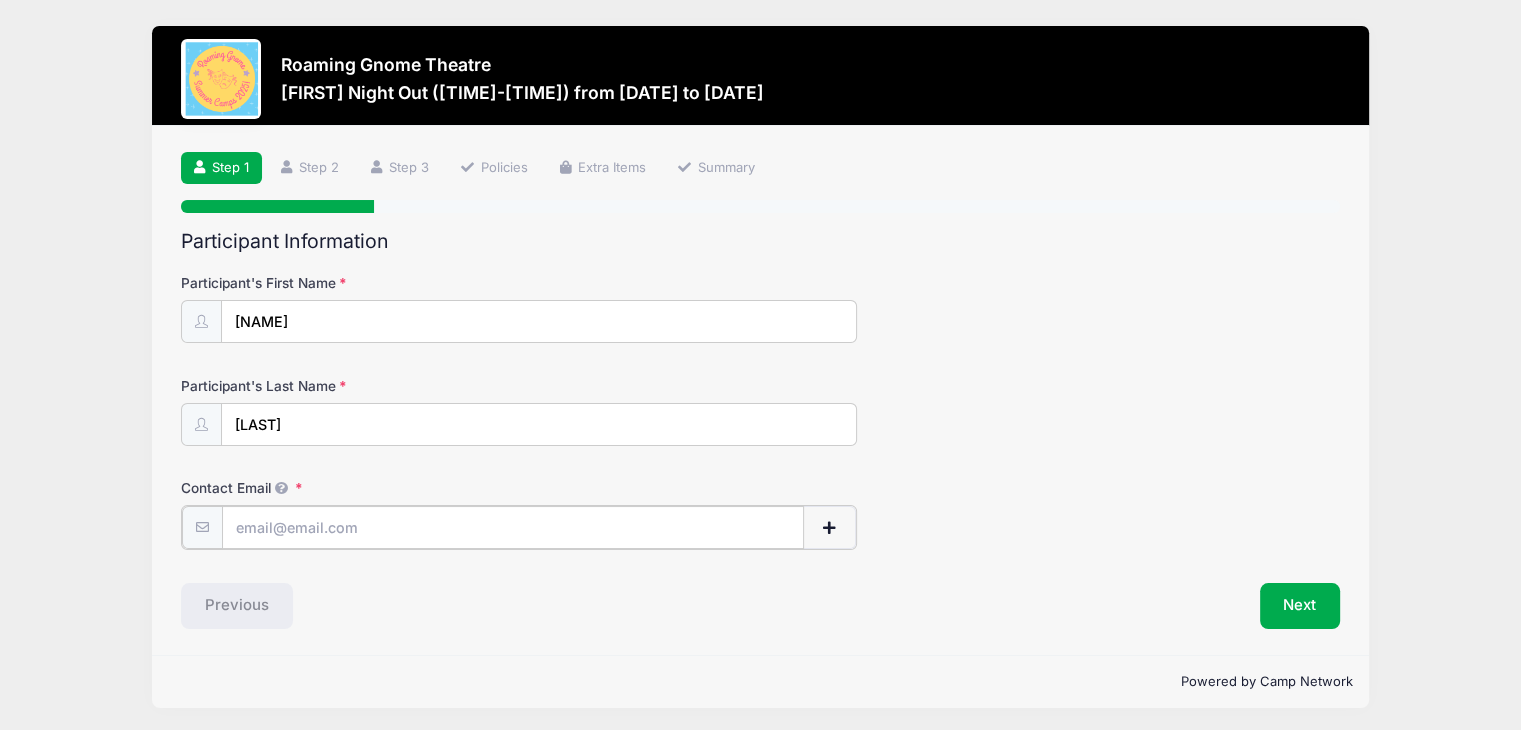 type on "[EMAIL]" 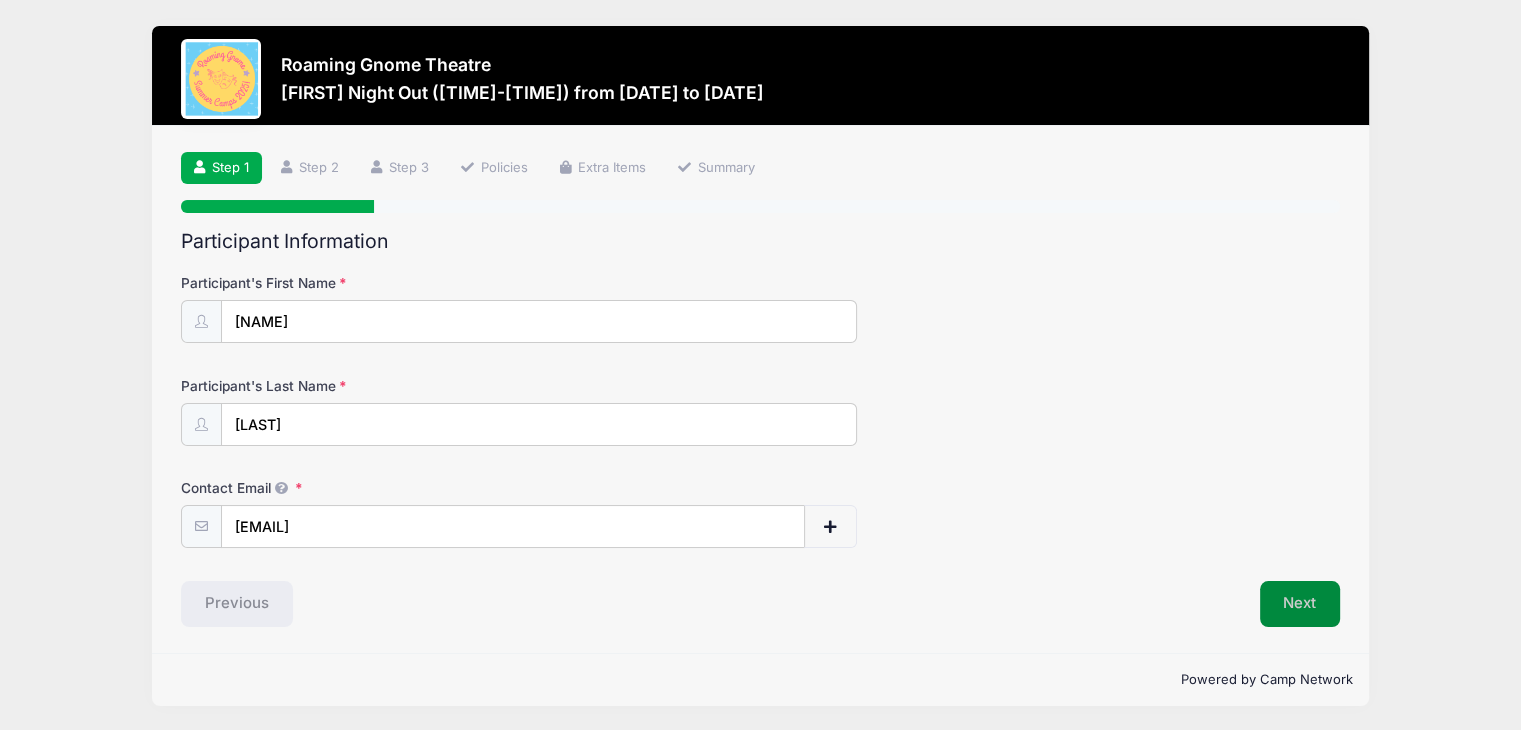 click on "Next" at bounding box center (1300, 604) 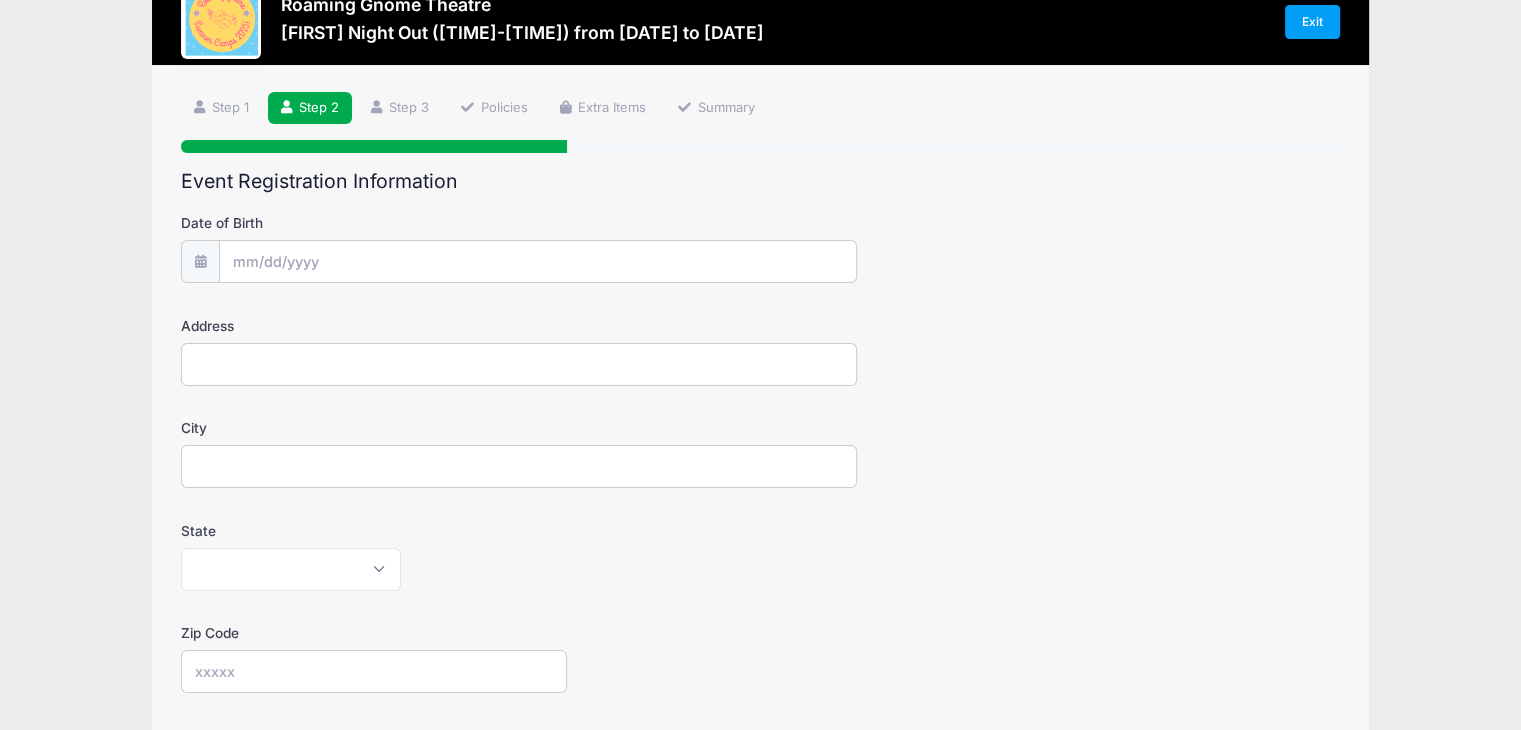 scroll, scrollTop: 65, scrollLeft: 0, axis: vertical 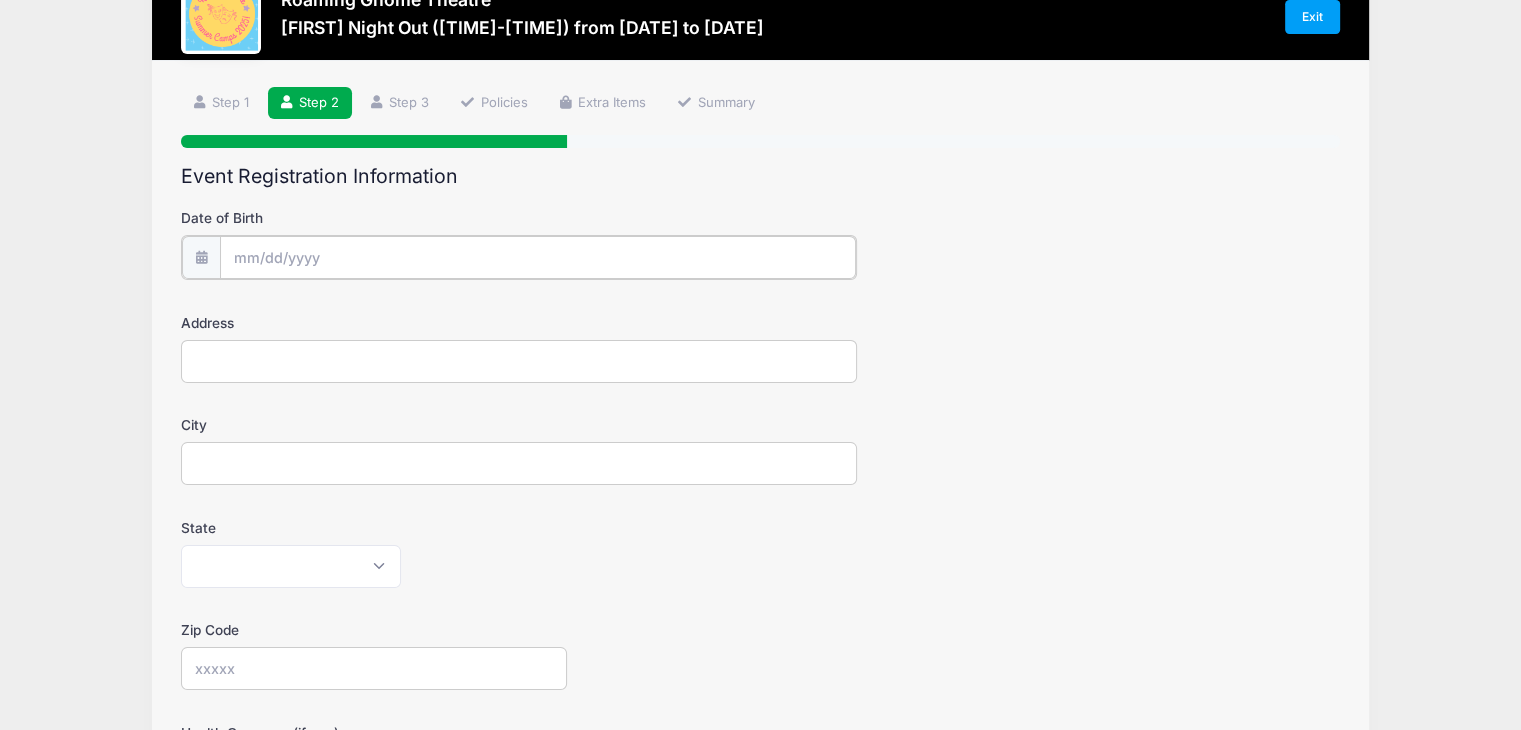 click on "Processing Request
Please wait...
Processing Request
Please wait...
Processing Request
Please wait...
Processing Request
Please wait...
Exit 2" at bounding box center [760, 300] 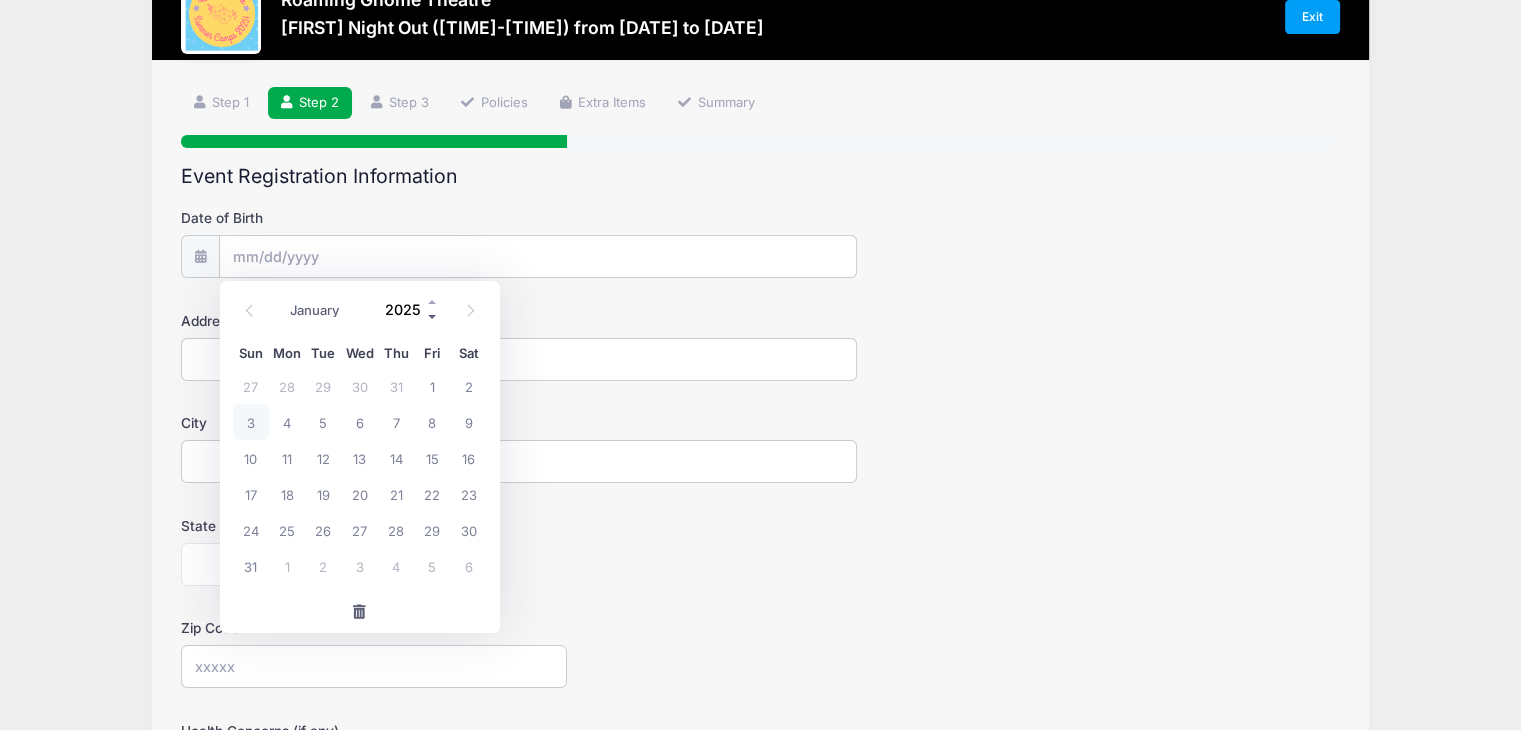 click at bounding box center [433, 317] 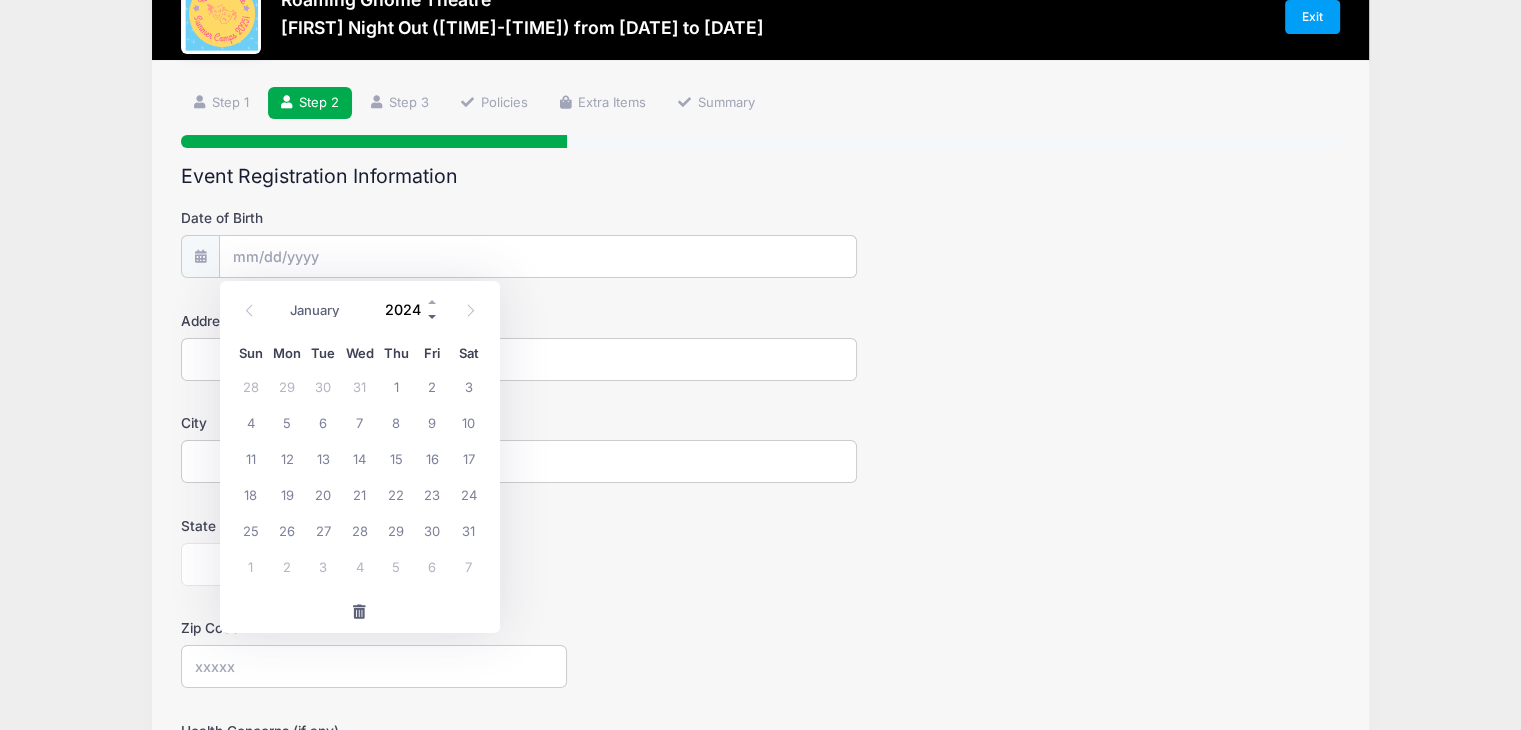 click at bounding box center [433, 317] 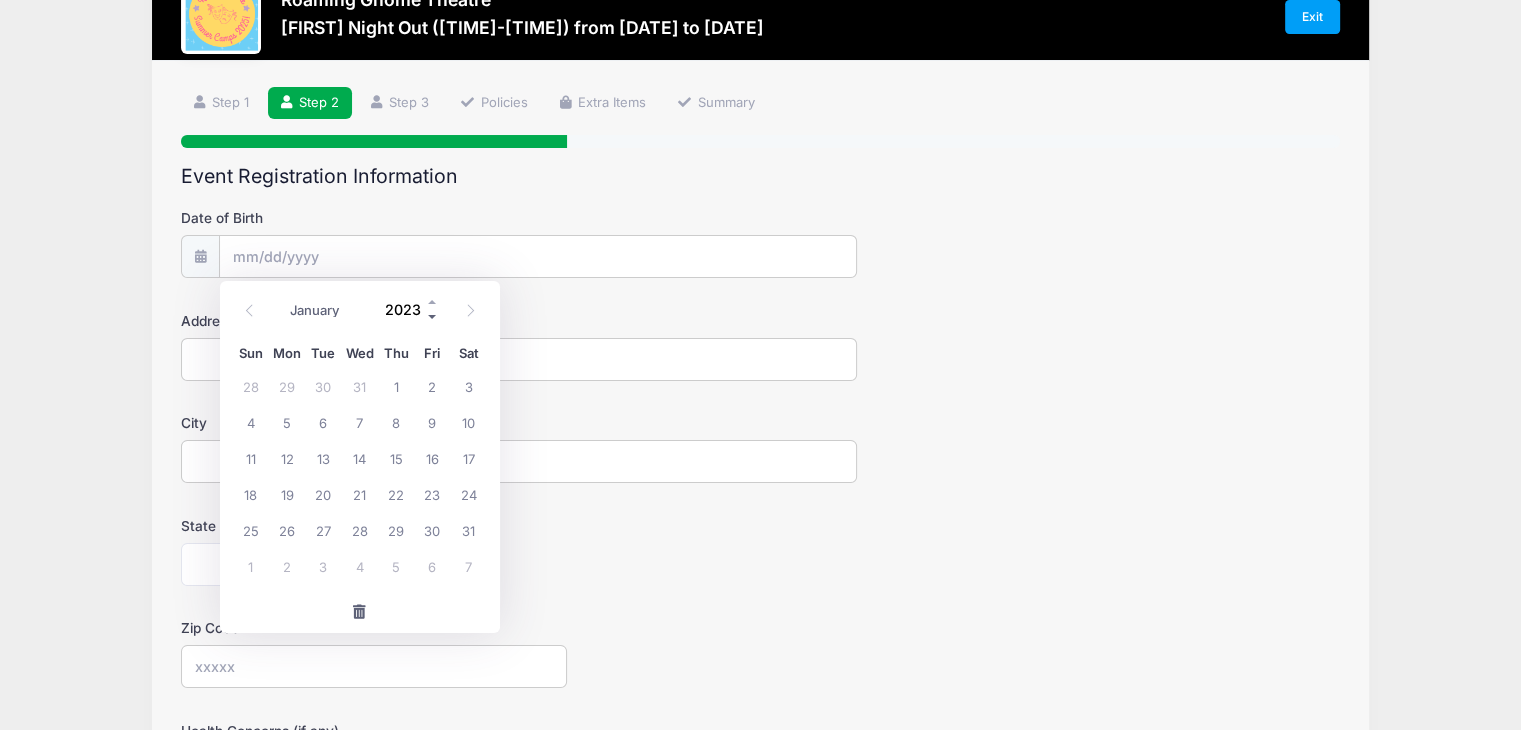 click at bounding box center [433, 317] 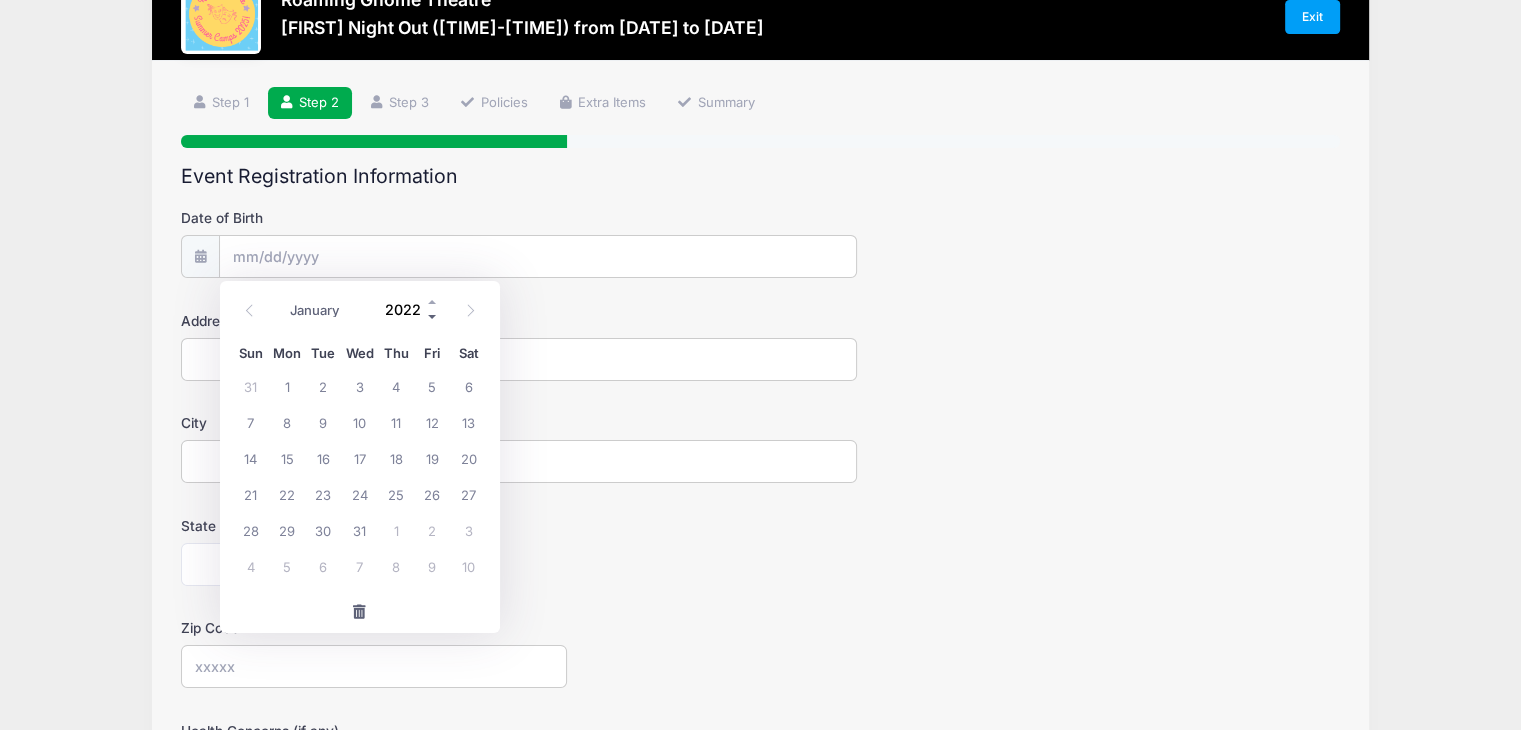 click at bounding box center (433, 317) 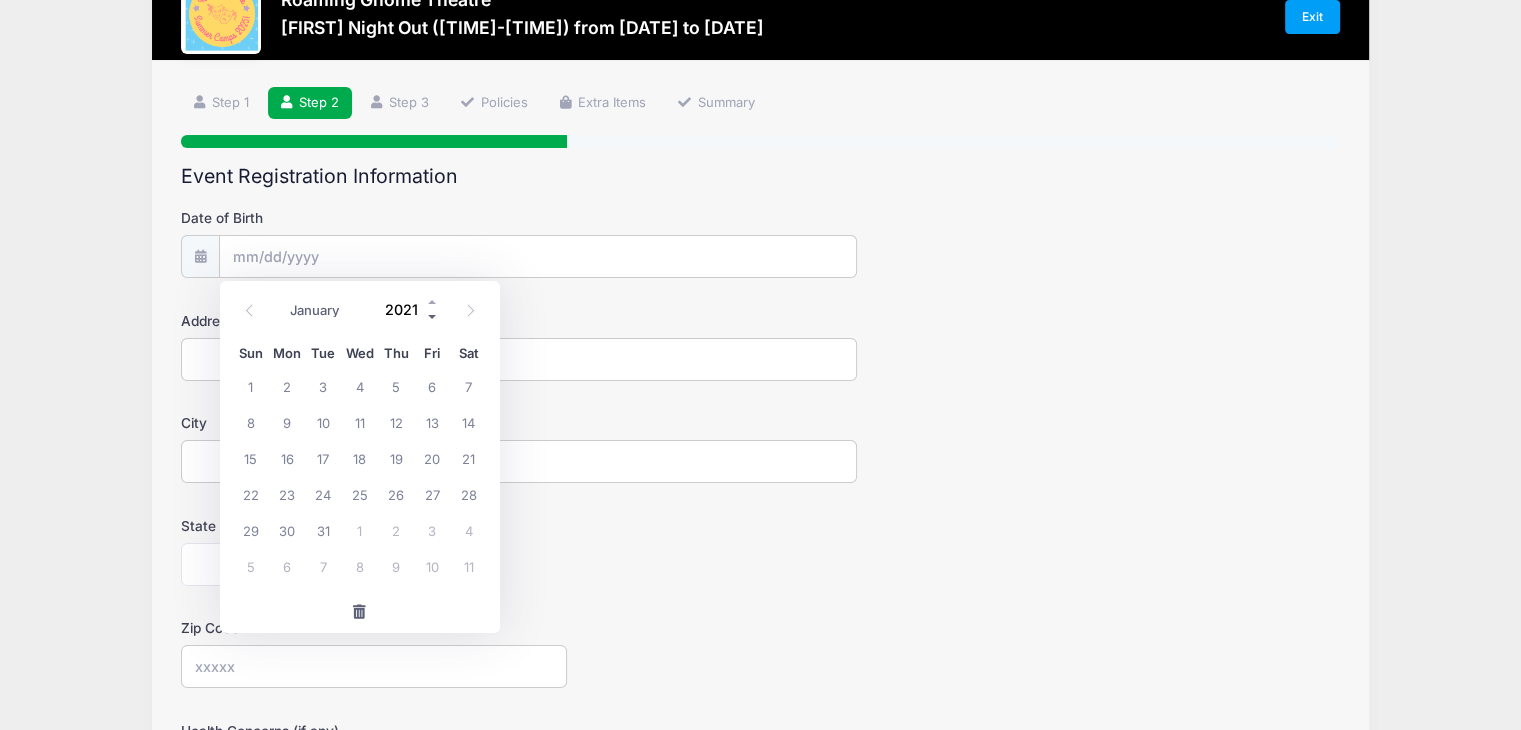 click at bounding box center (433, 317) 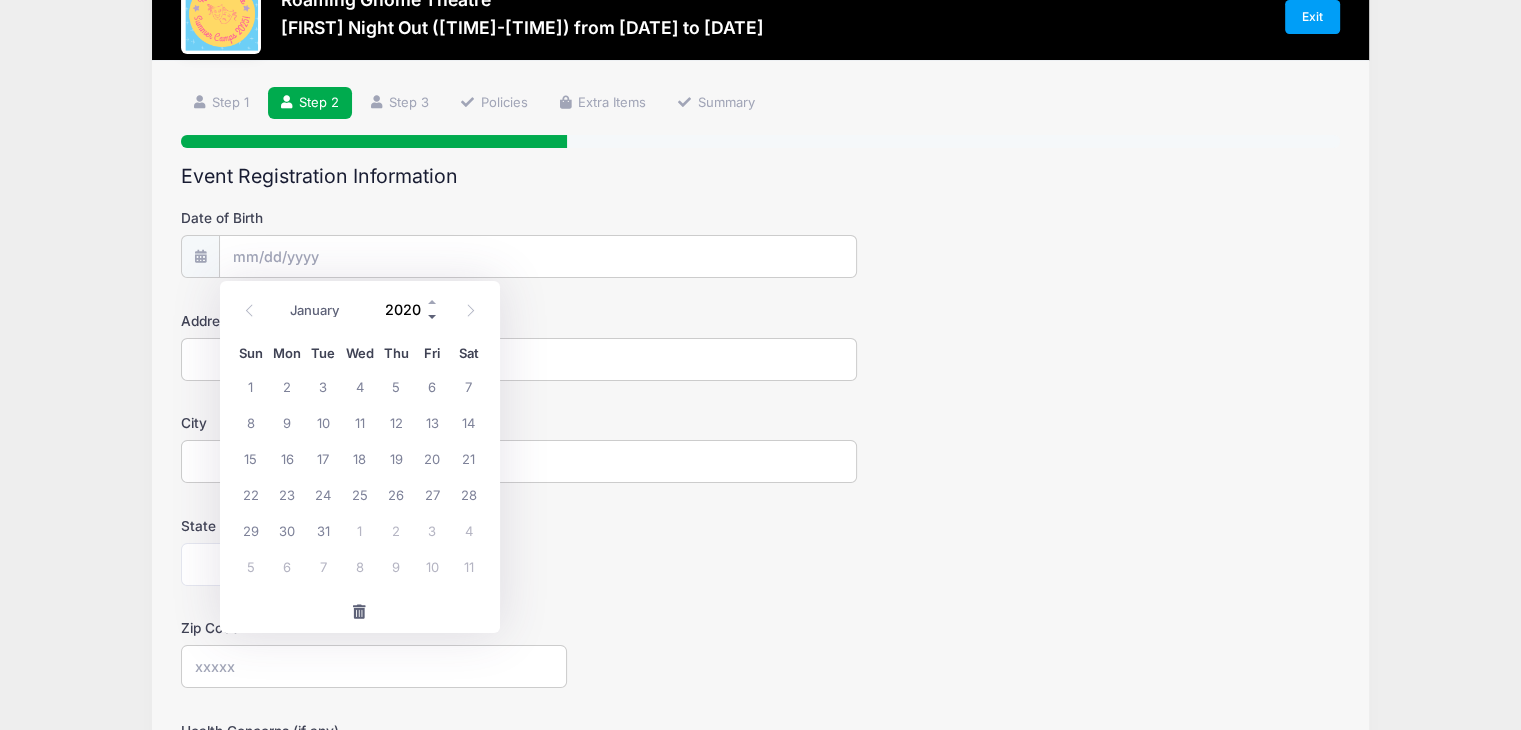 click at bounding box center [433, 317] 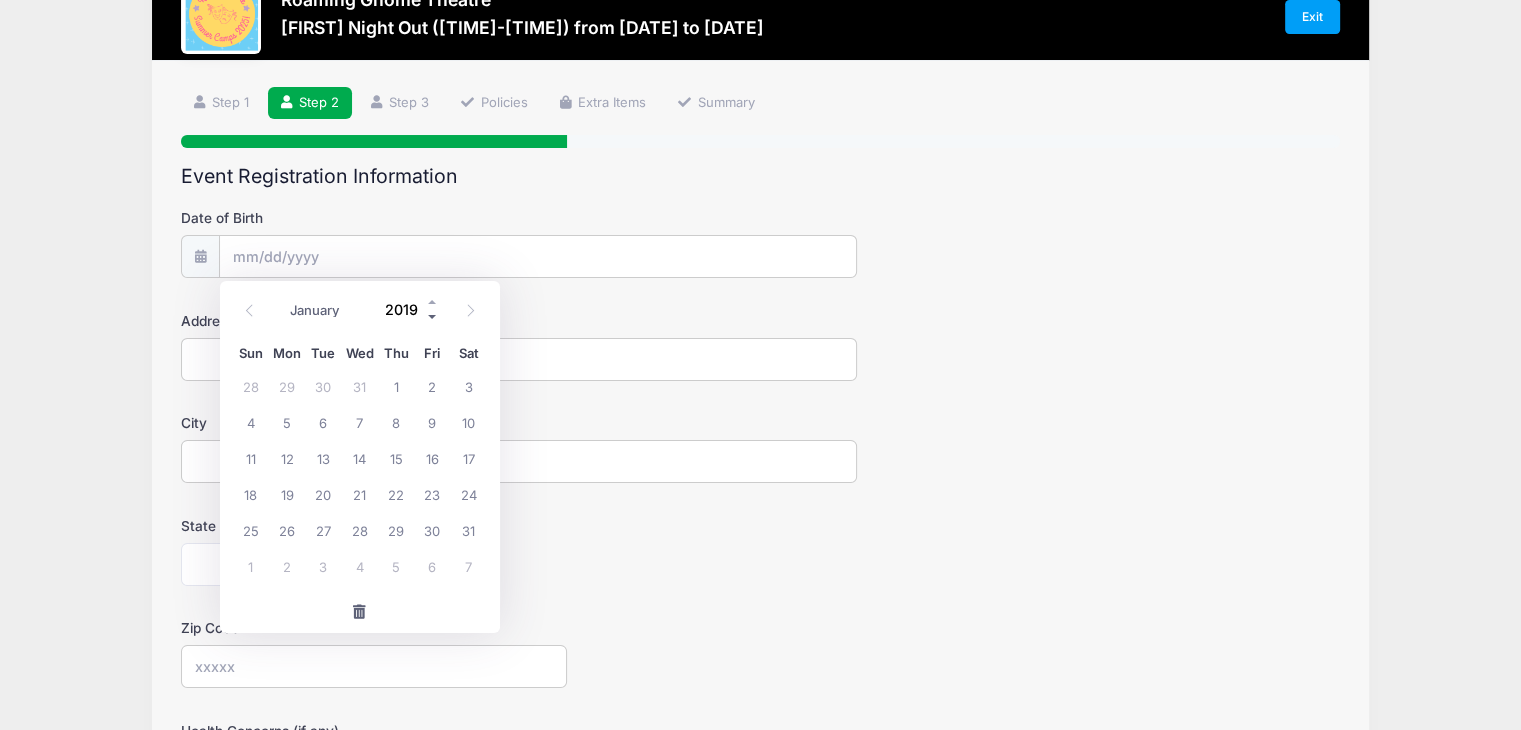 click at bounding box center (433, 317) 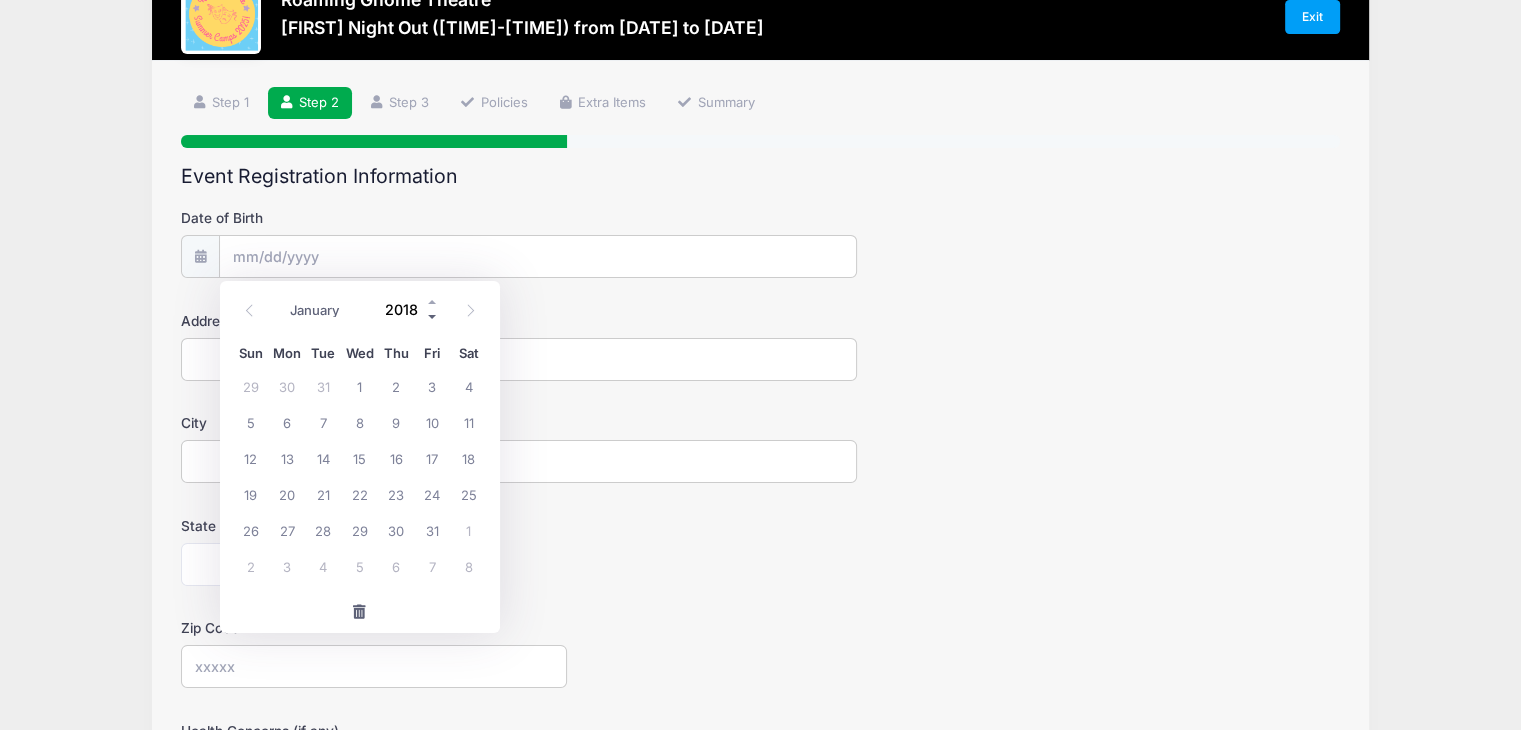 click at bounding box center [433, 317] 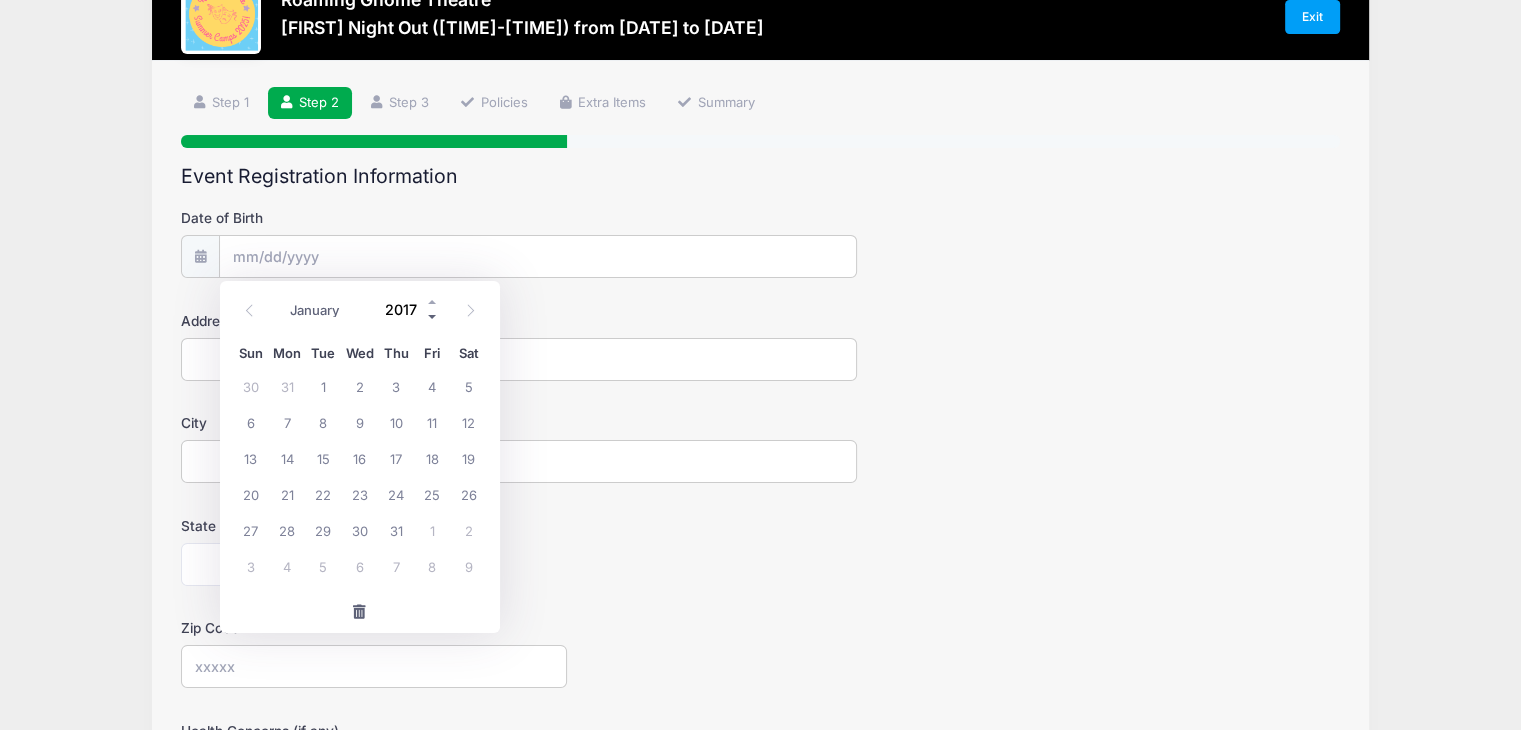click at bounding box center [433, 317] 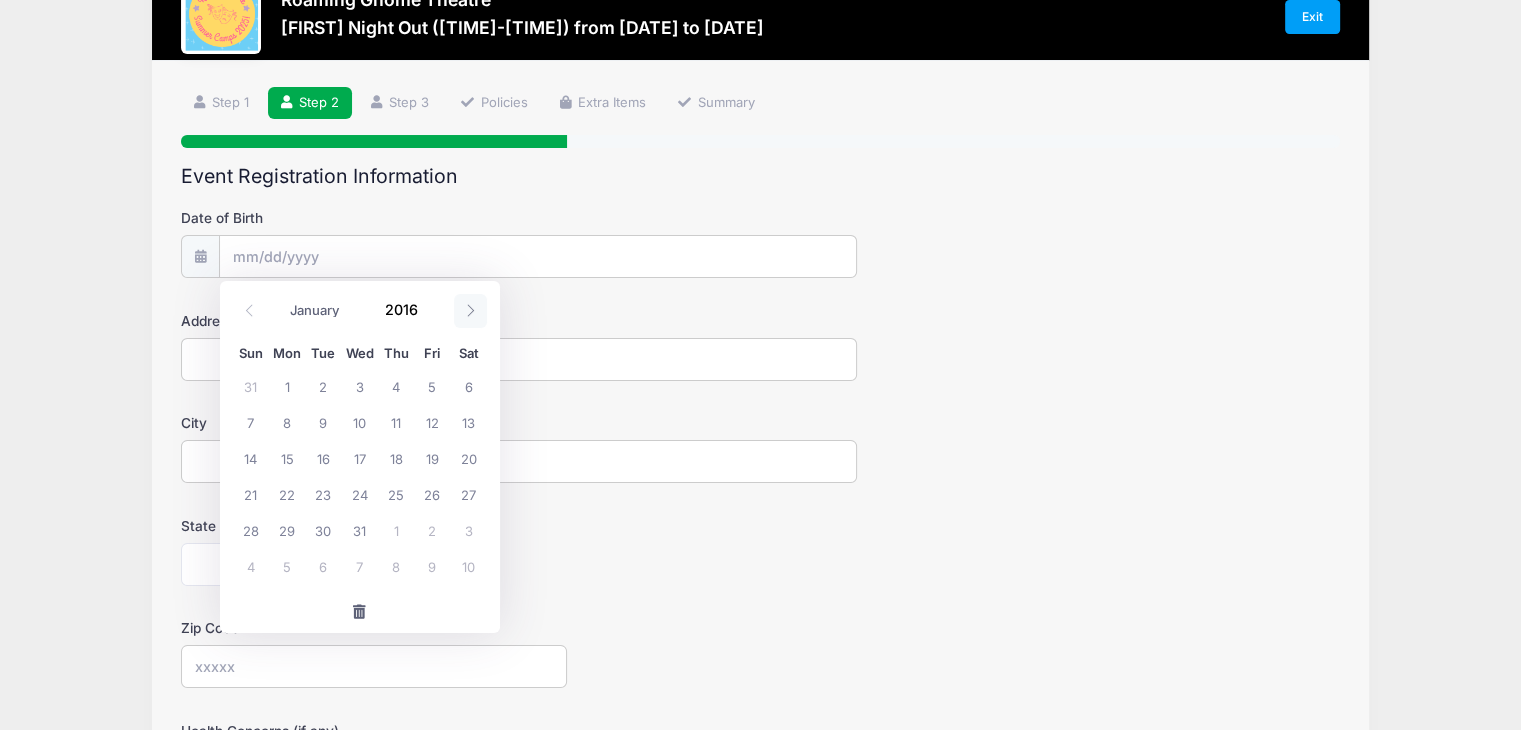 click 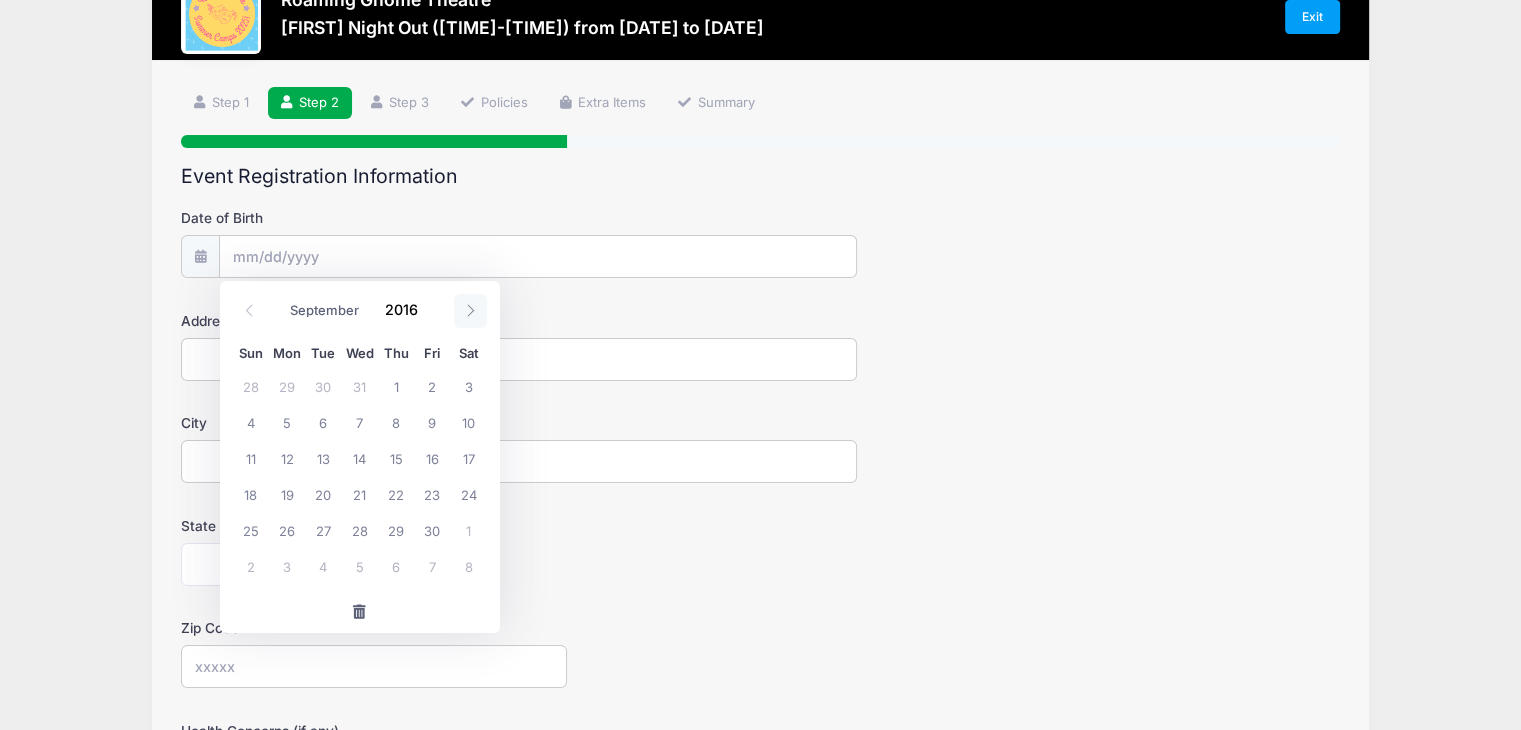 click 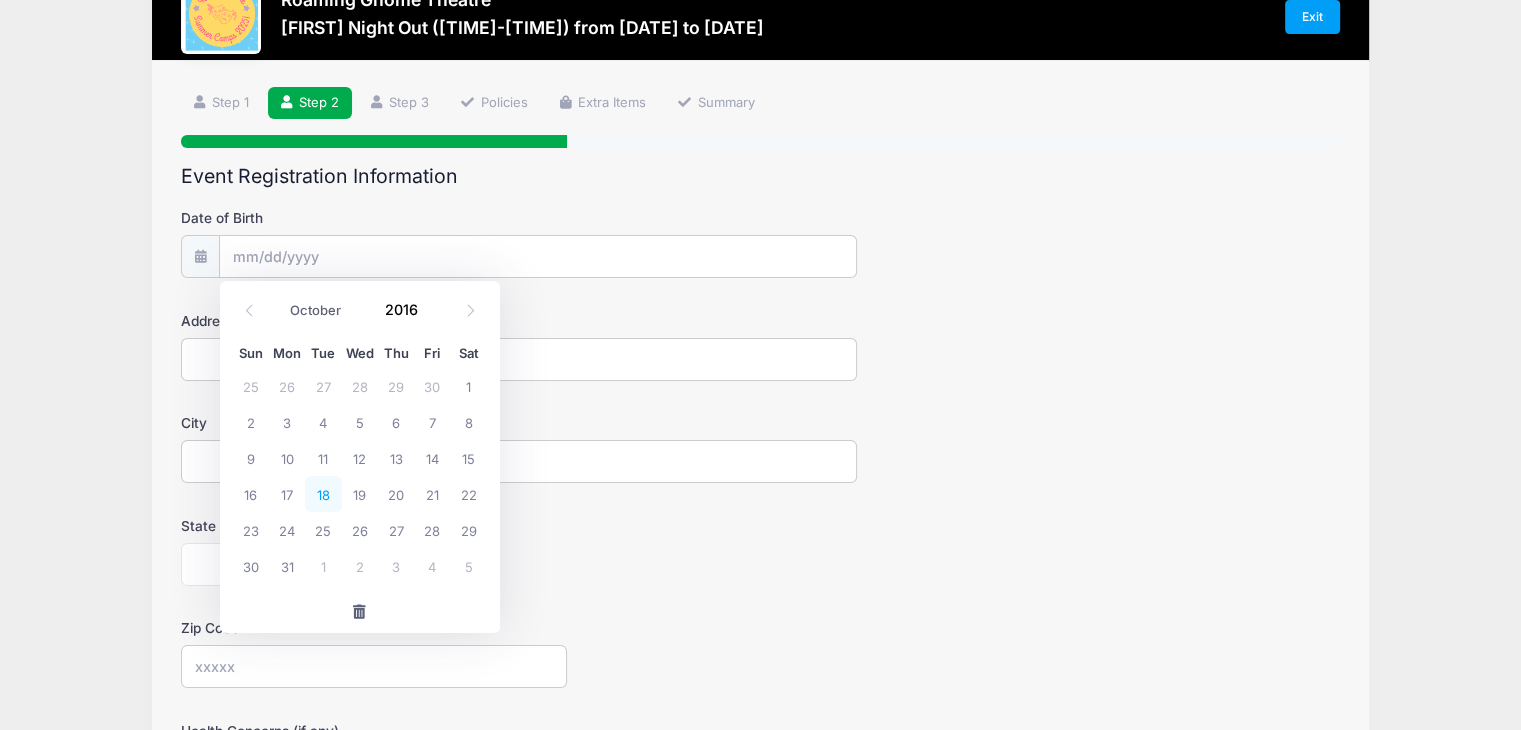click on "18" at bounding box center [323, 494] 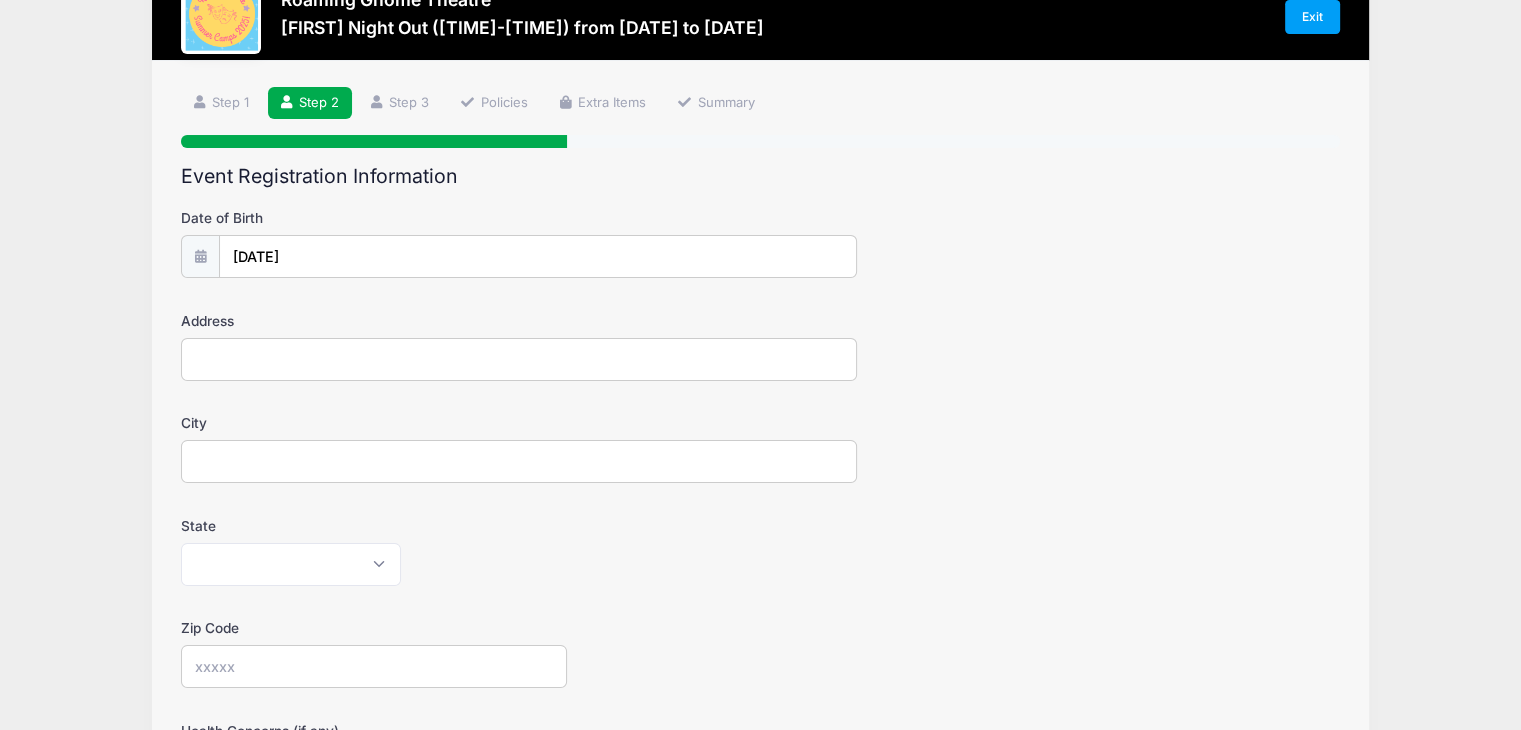 click on "Address" at bounding box center (519, 359) 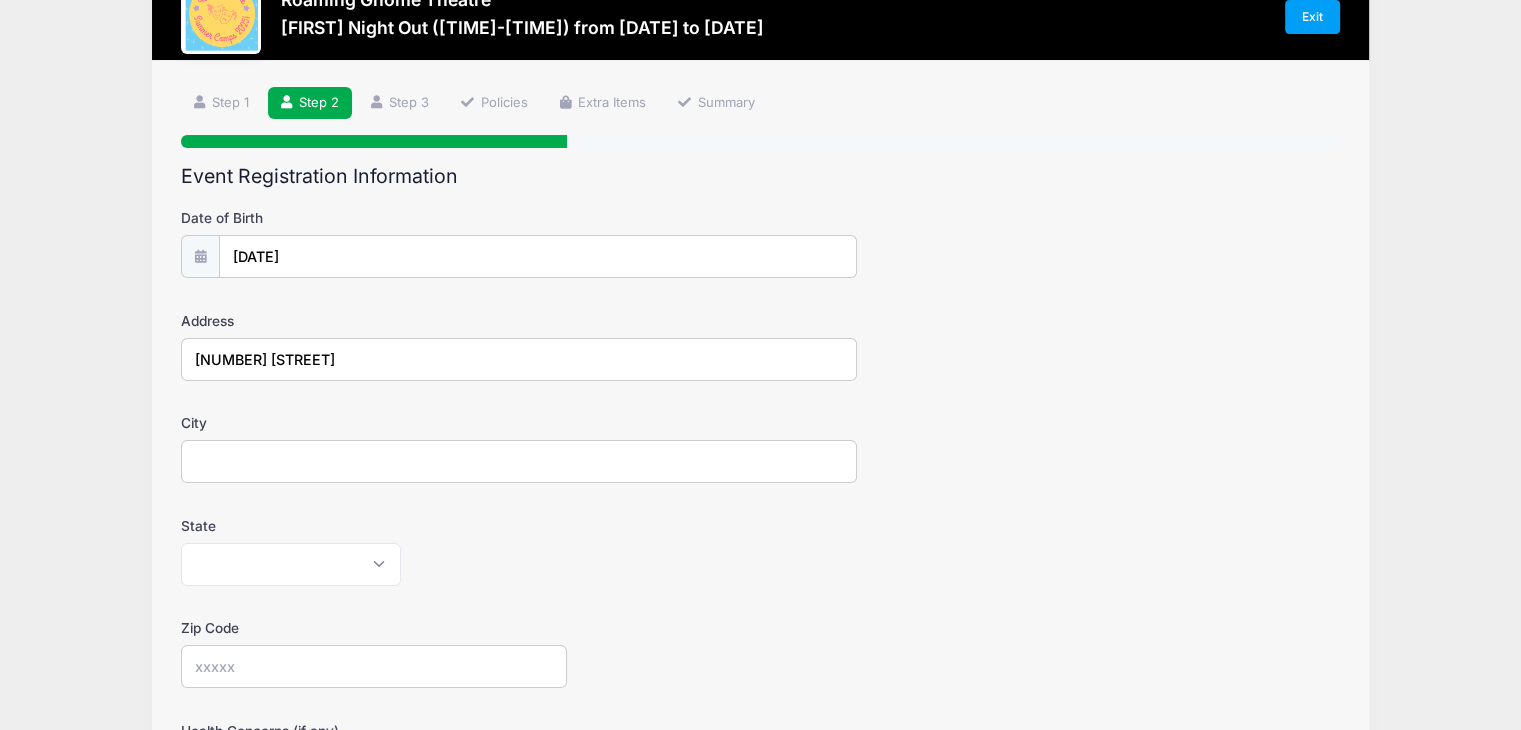type on "Denver" 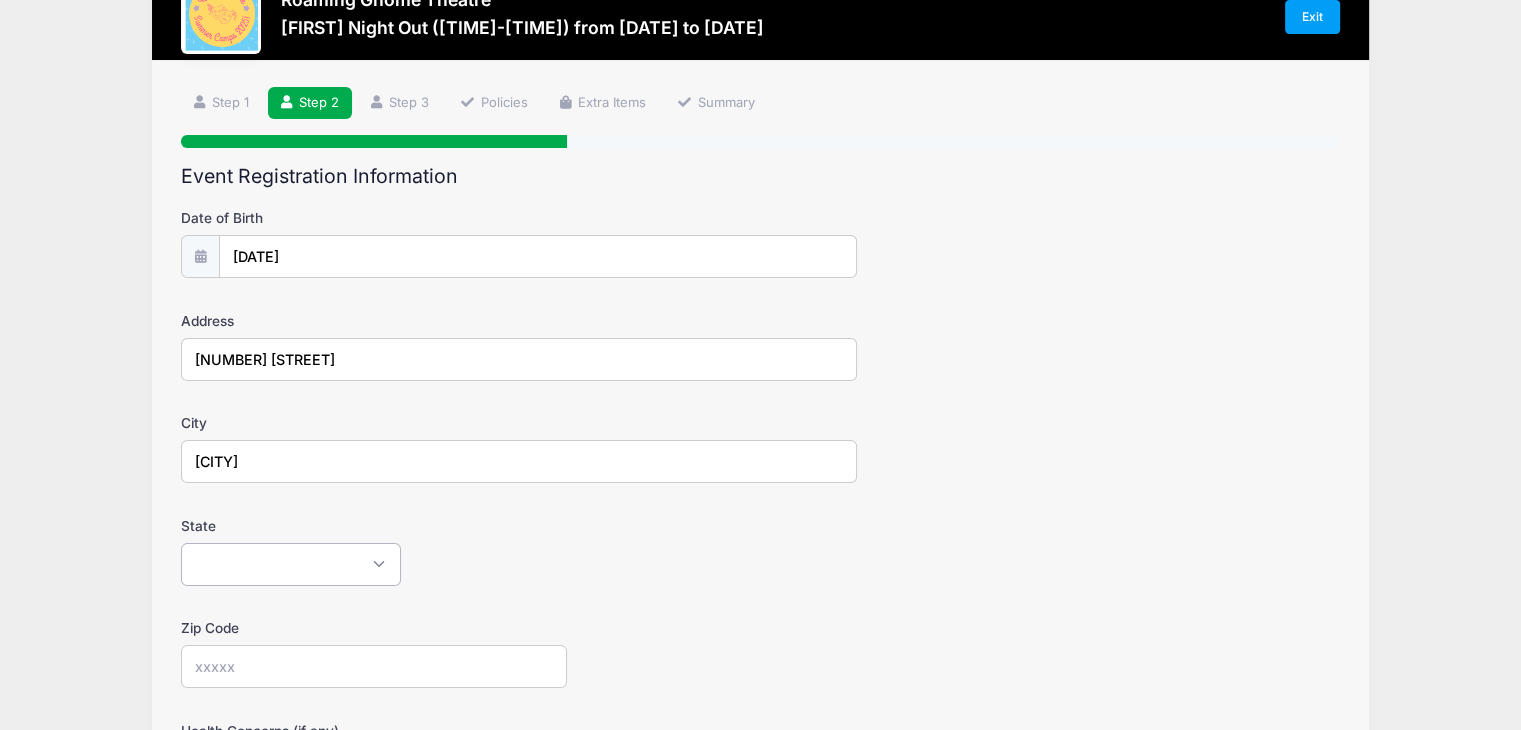 select on "CO" 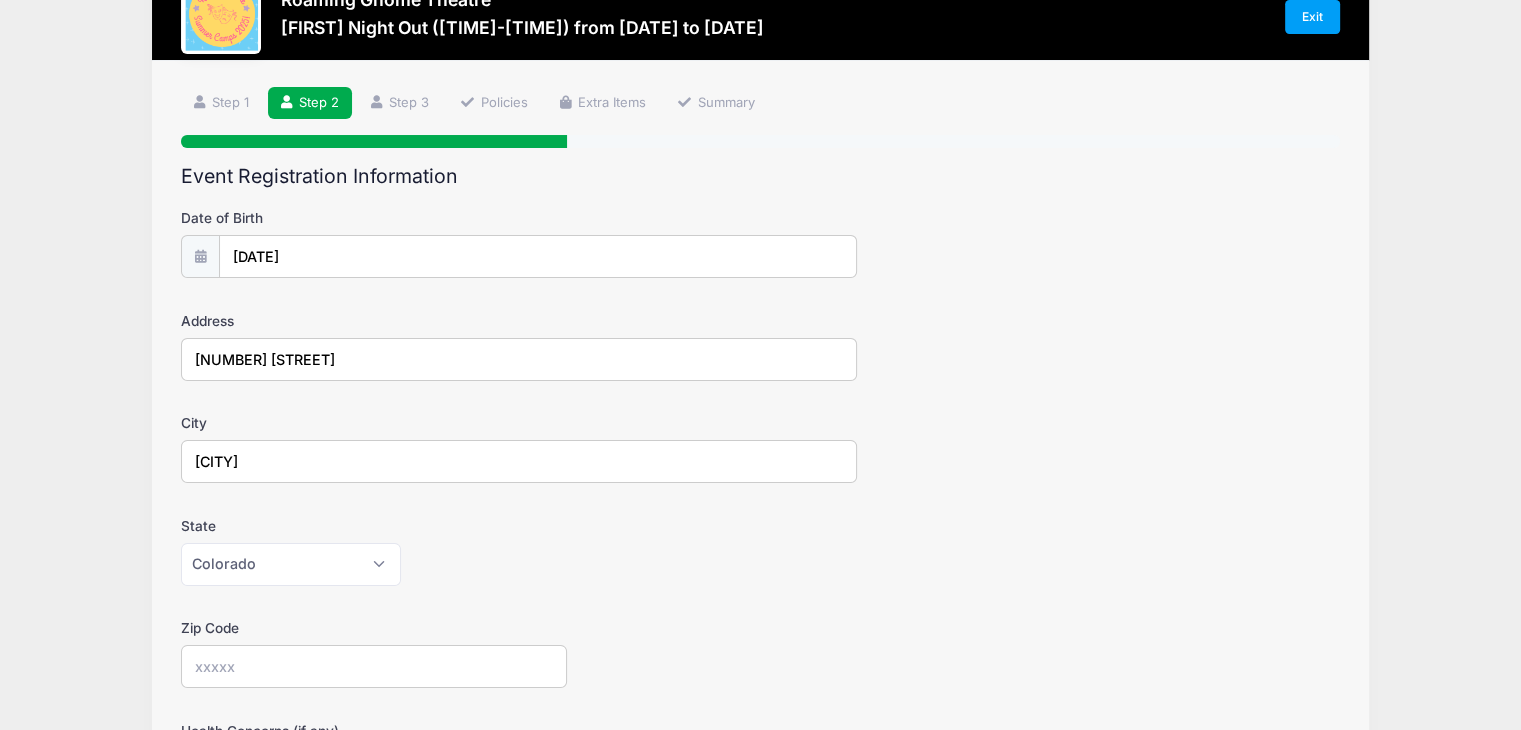 type on "80238" 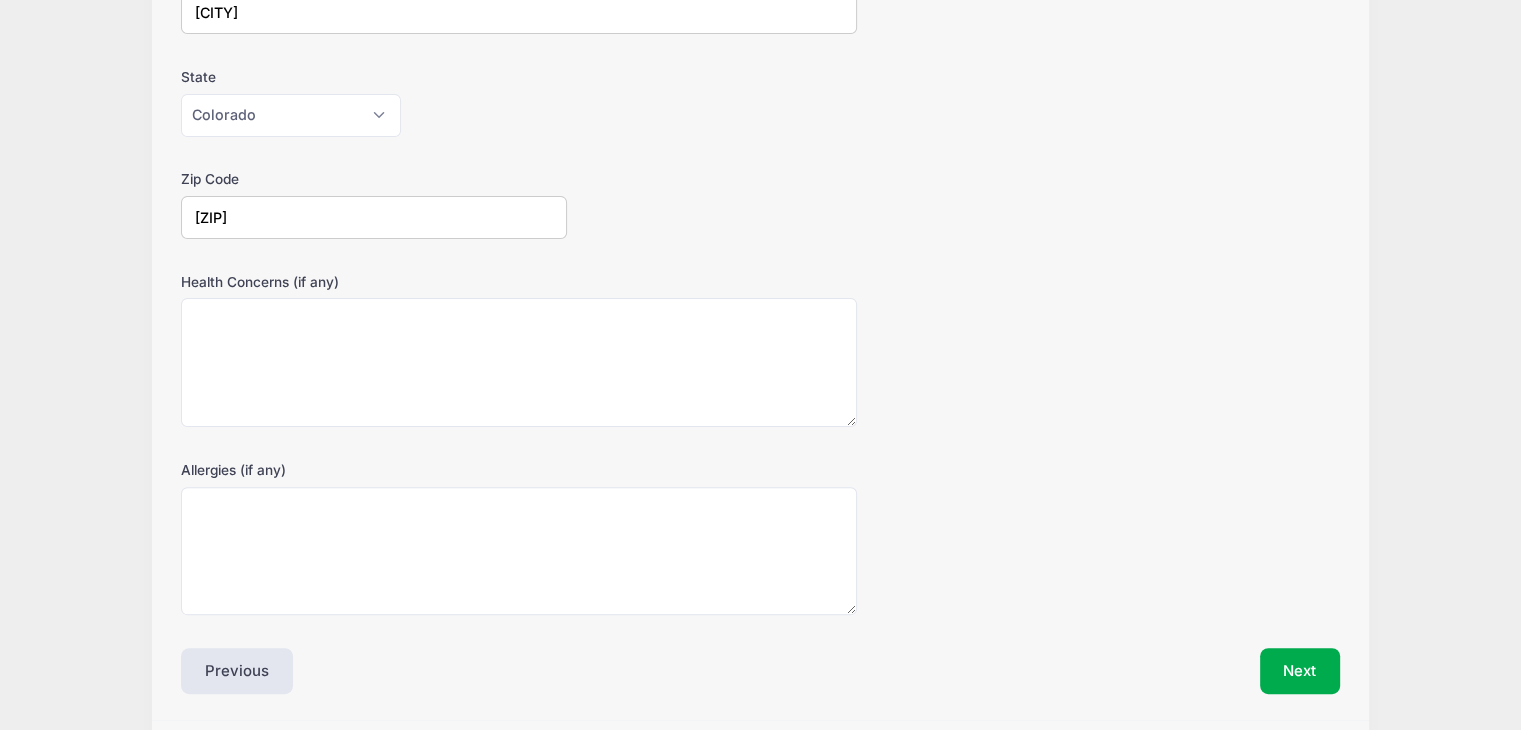scroll, scrollTop: 580, scrollLeft: 0, axis: vertical 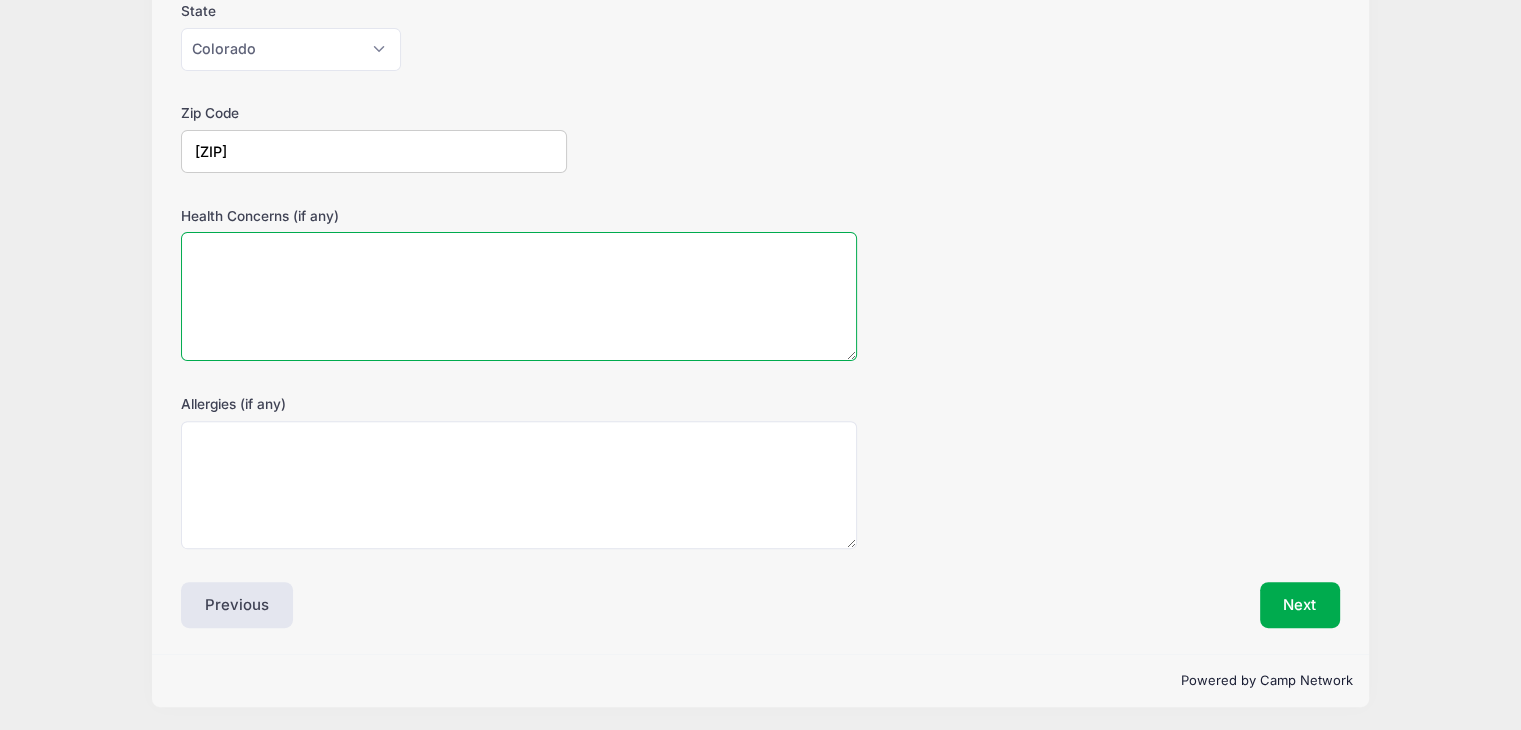 click on "Health Concerns (if any)" at bounding box center (519, 296) 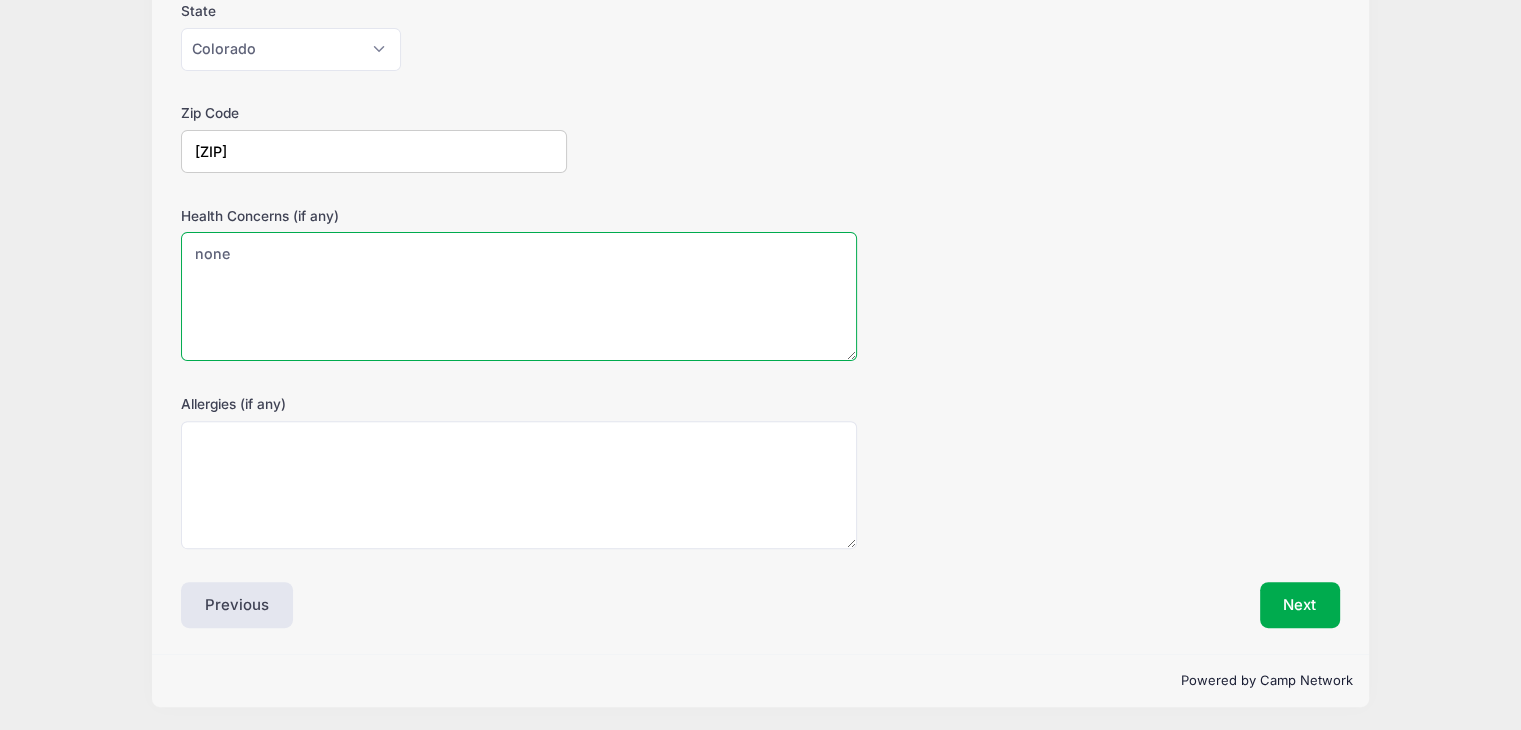type on "none" 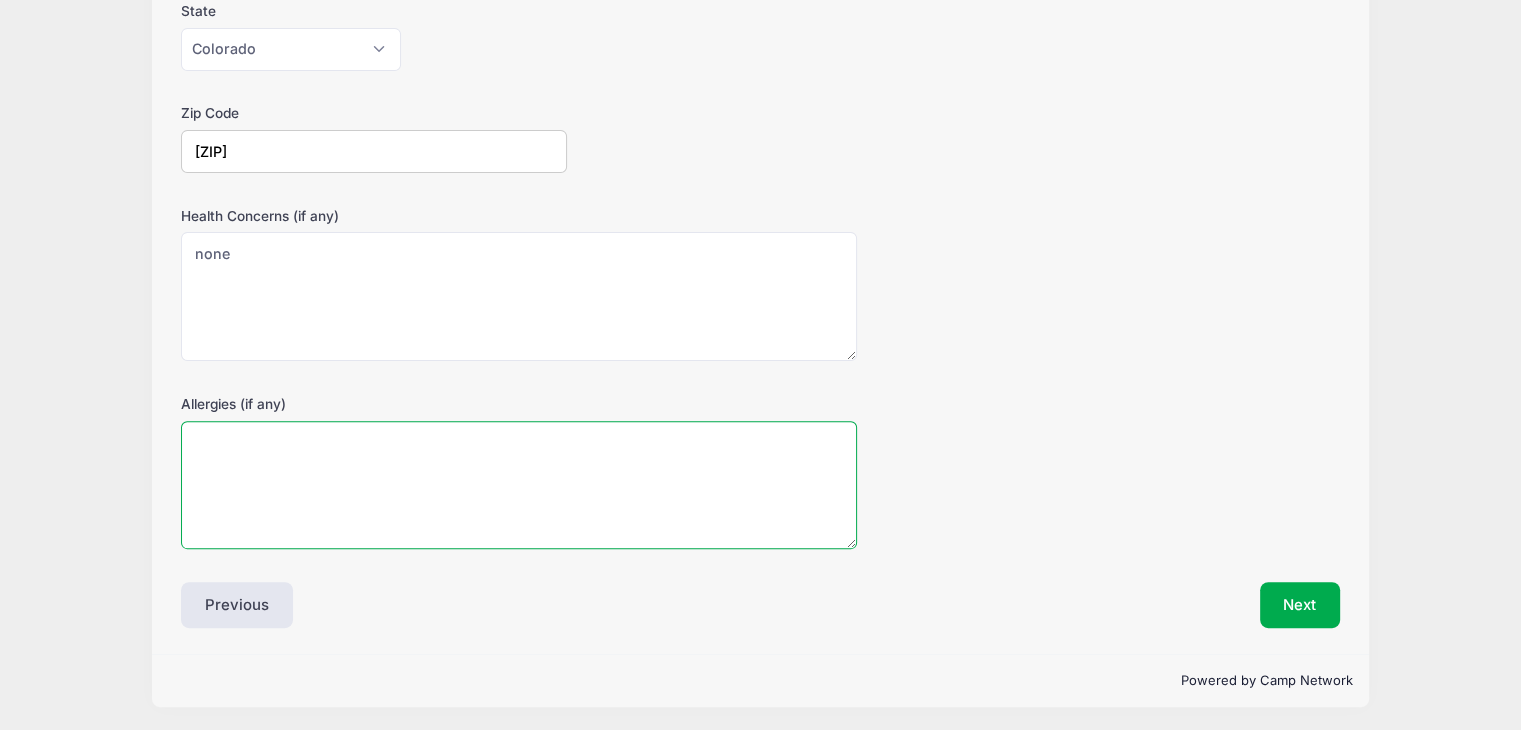 click on "Allergies (if any)" at bounding box center [519, 485] 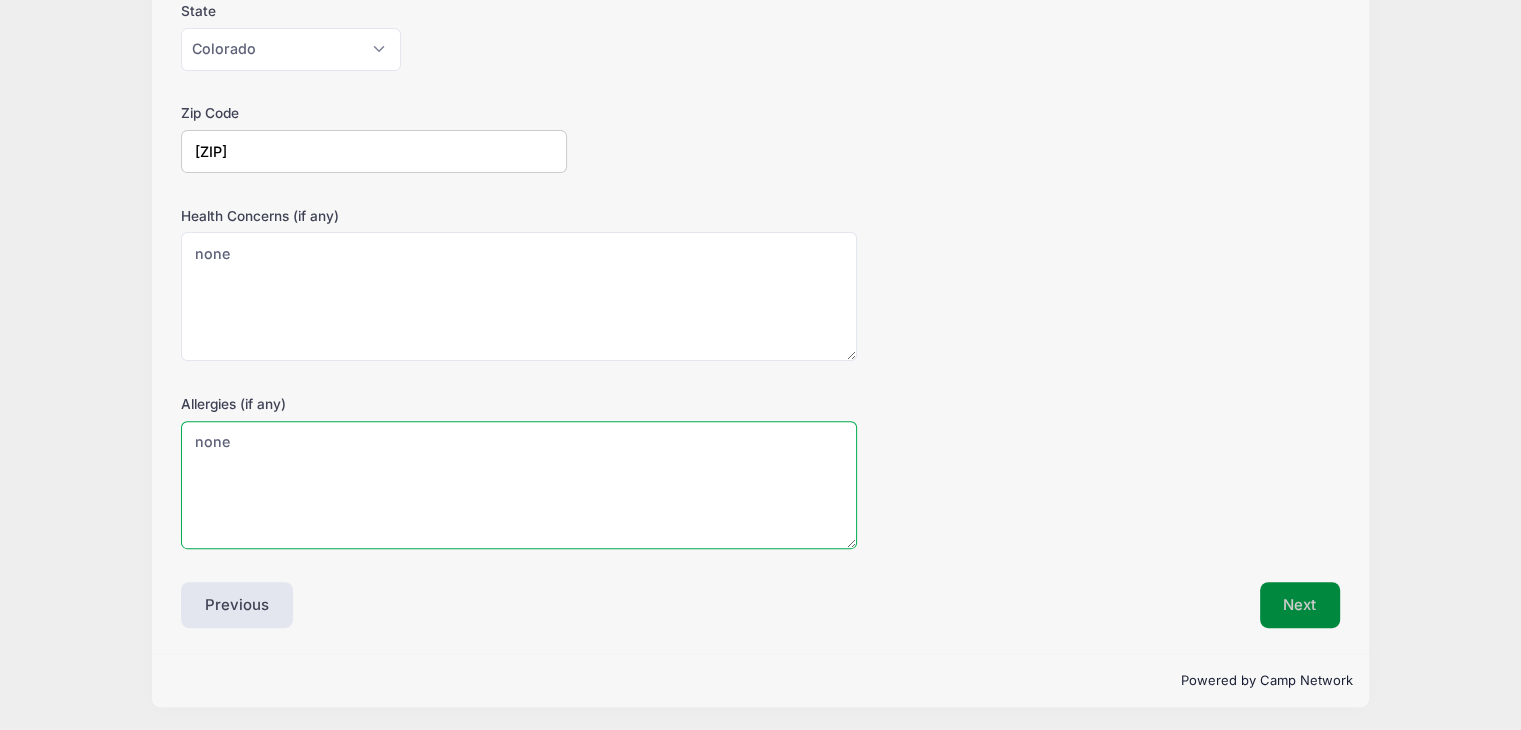 type on "none" 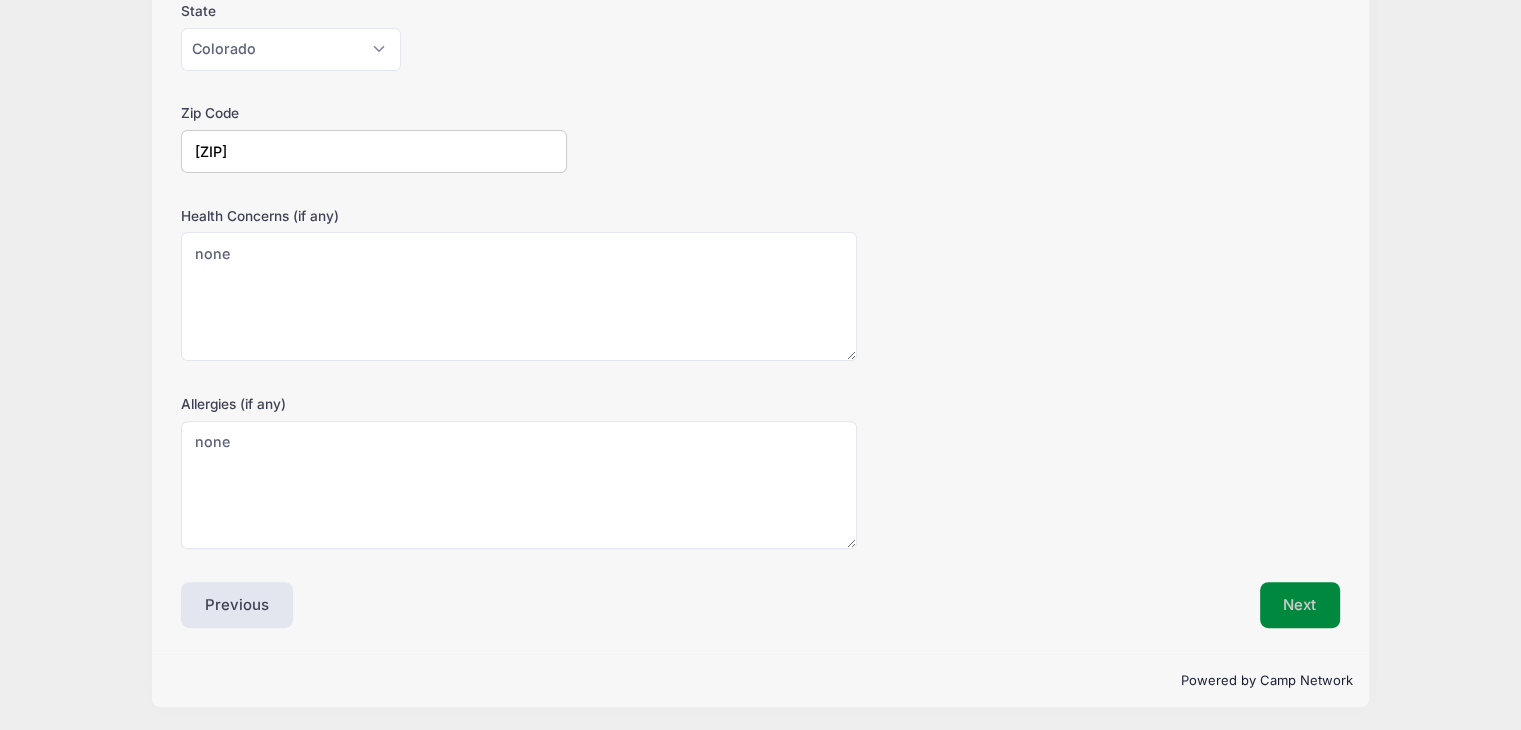 click on "Next" at bounding box center [1300, 605] 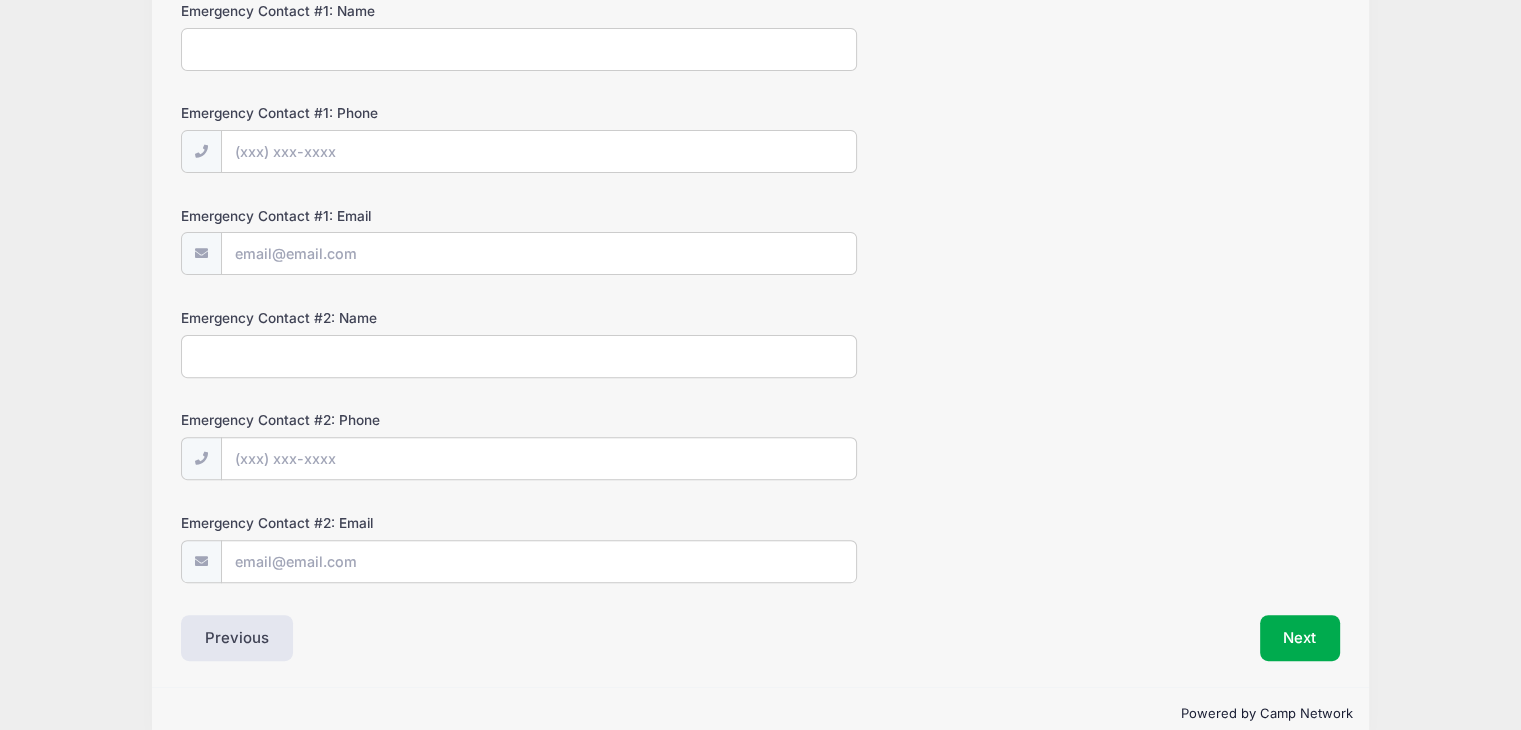 scroll, scrollTop: 0, scrollLeft: 0, axis: both 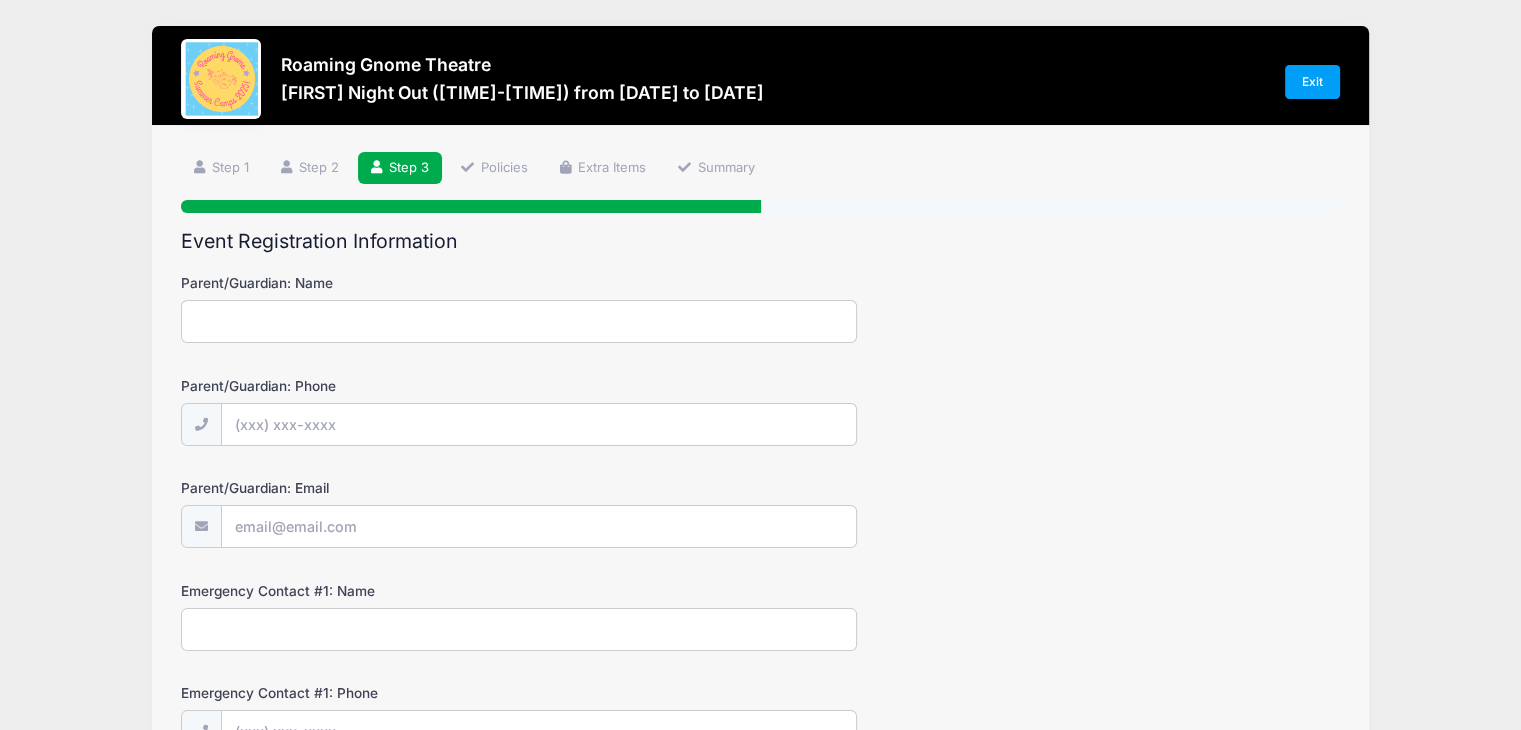 click on "Parent/Guardian: Name" at bounding box center [519, 321] 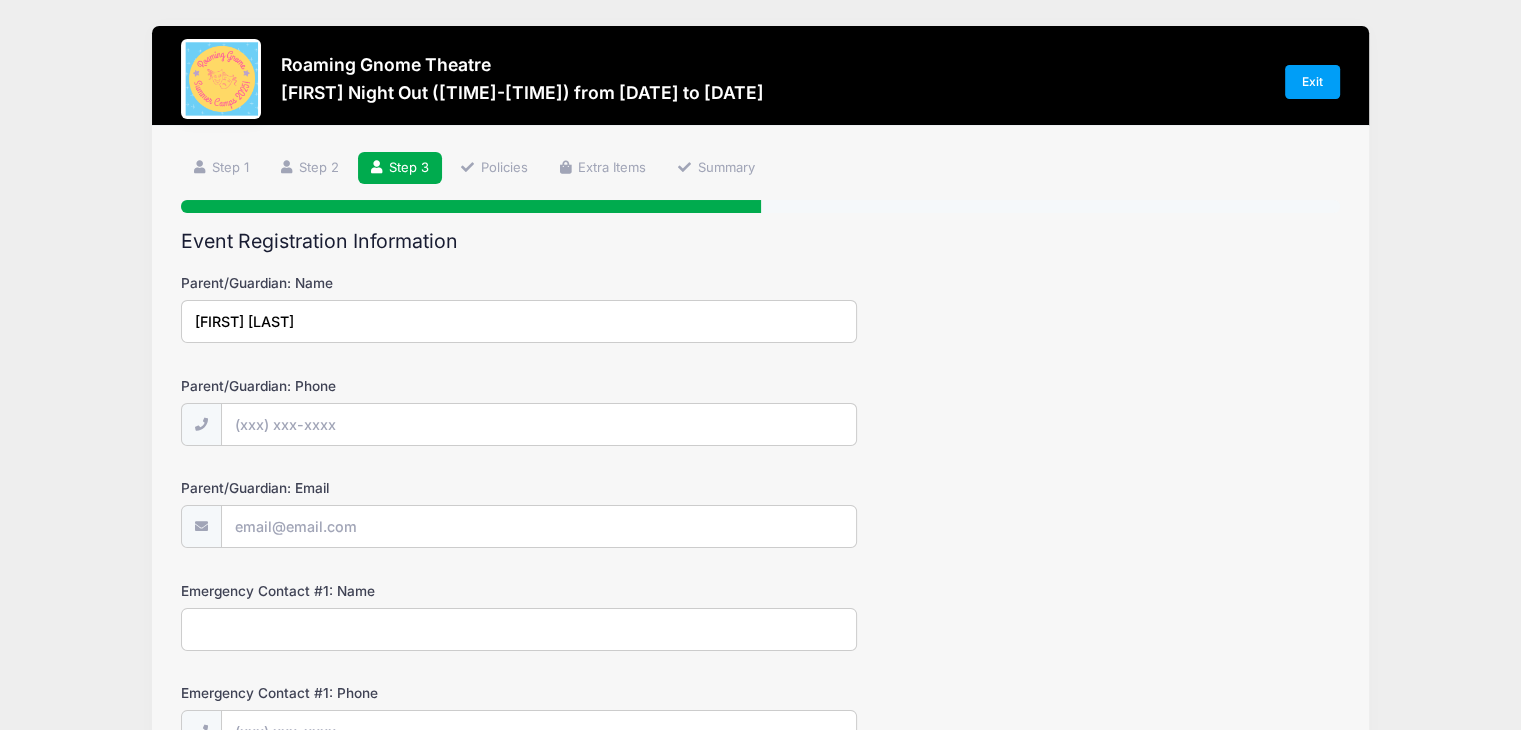 type on "Alicia Dower" 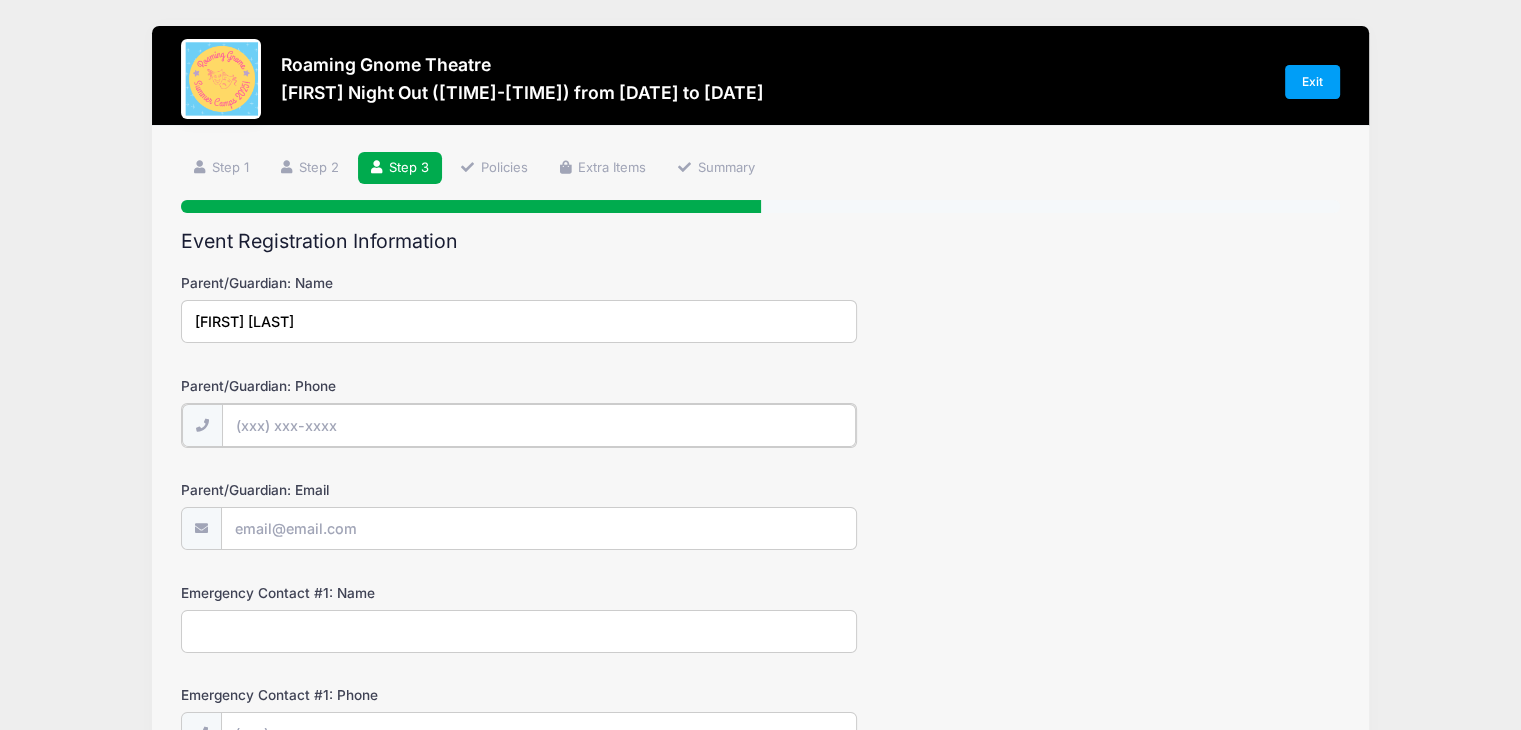 click on "Parent/Guardian: Phone" at bounding box center [539, 425] 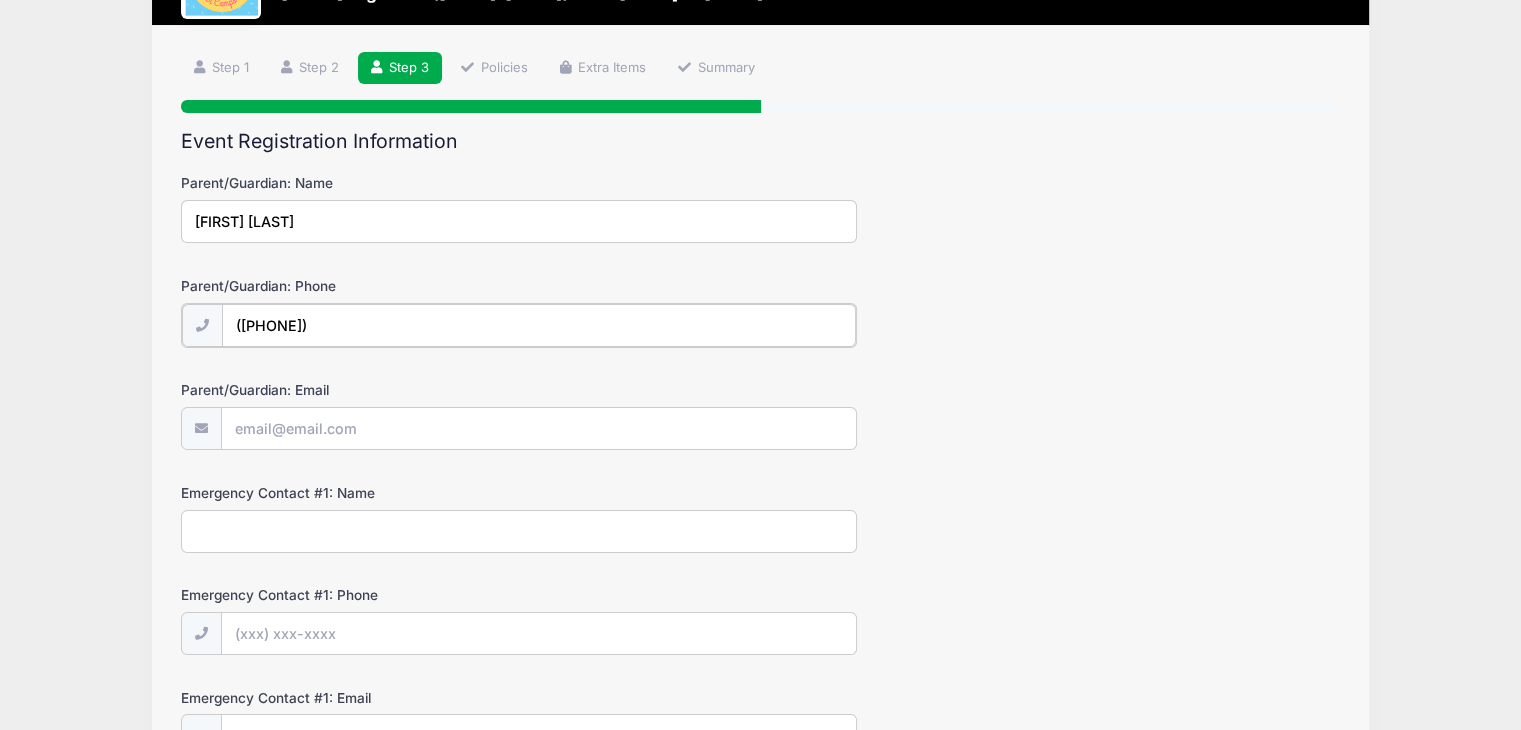 scroll, scrollTop: 110, scrollLeft: 0, axis: vertical 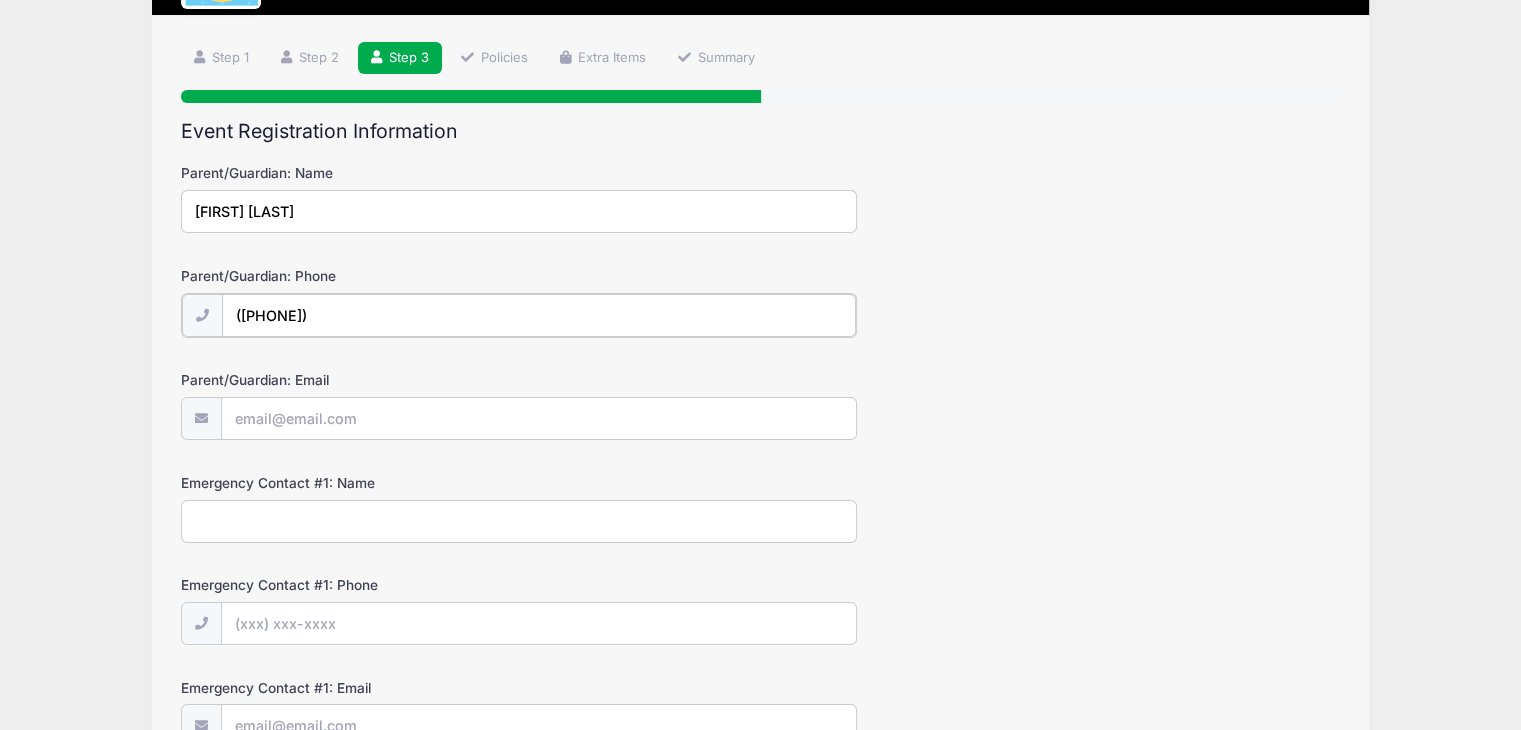 type on "(206) 941-4002" 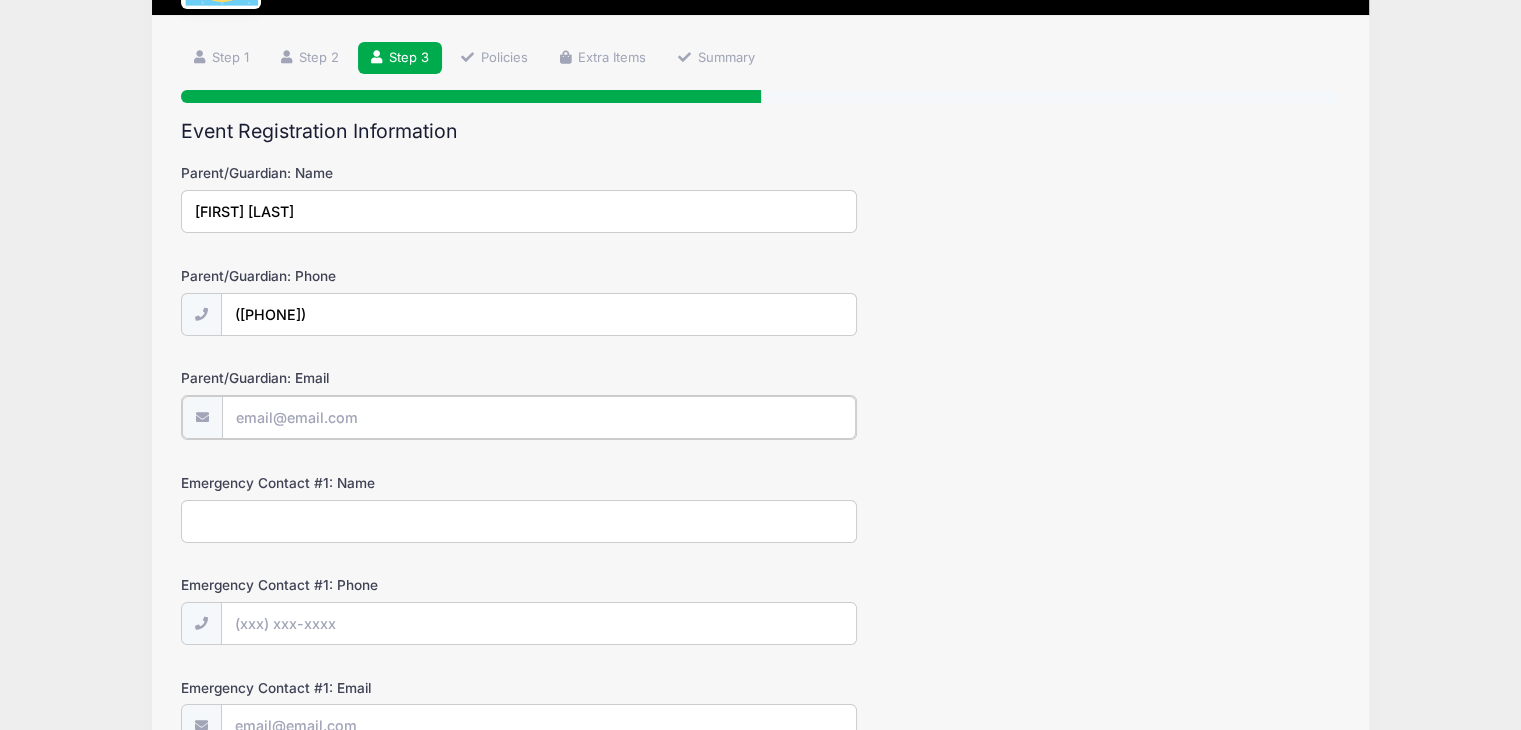 click on "Parent/Guardian: Email" at bounding box center (539, 417) 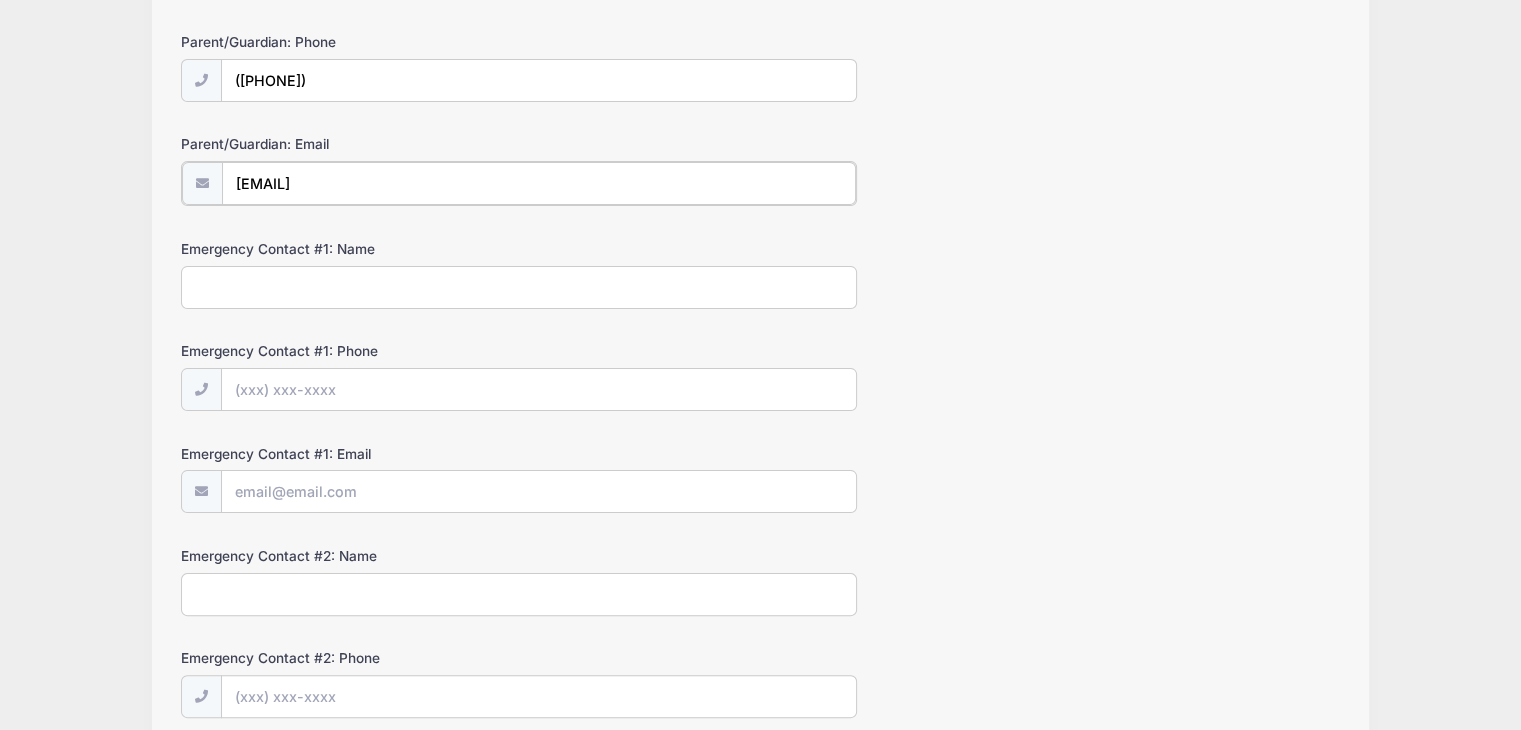 scroll, scrollTop: 348, scrollLeft: 0, axis: vertical 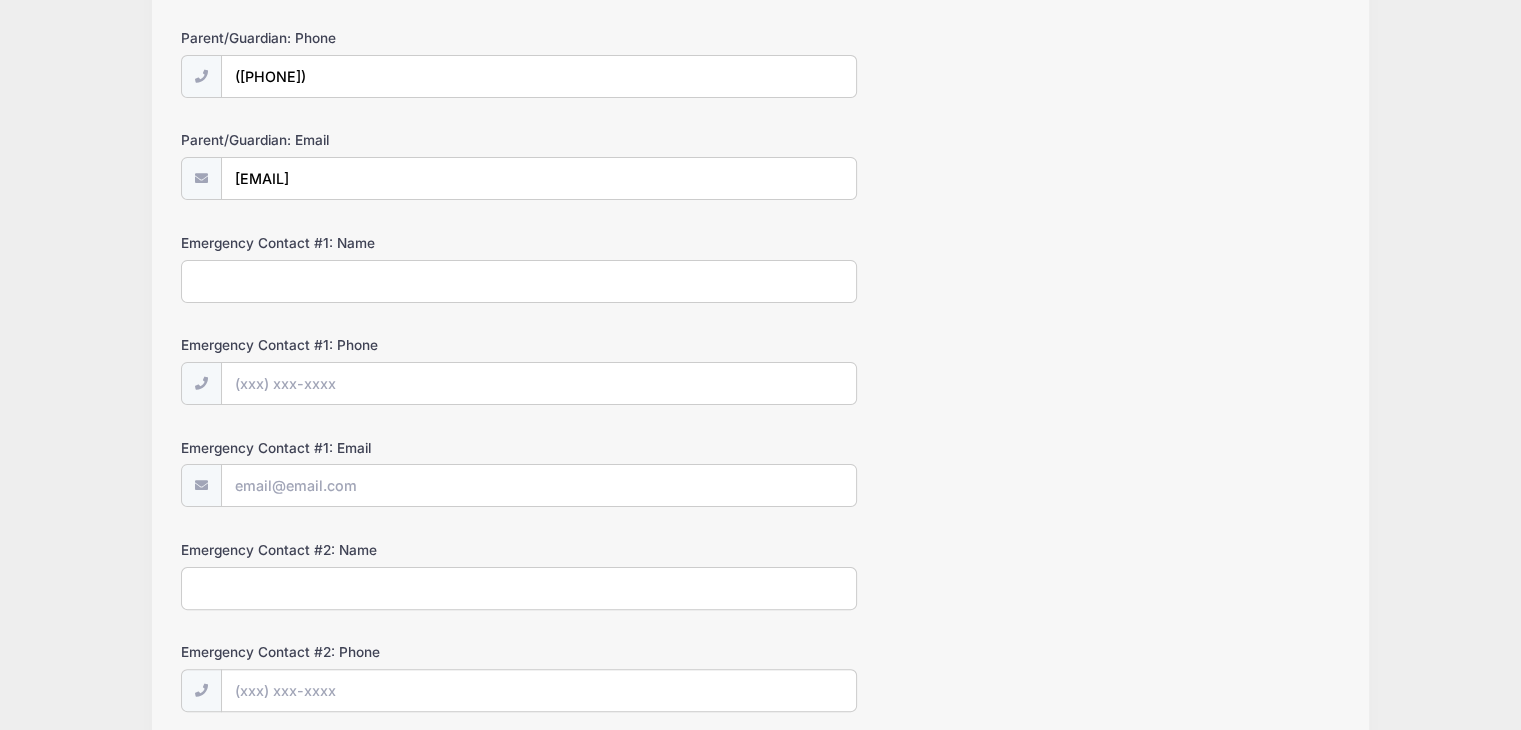 click on "Emergency Contact #1: Name" at bounding box center (519, 281) 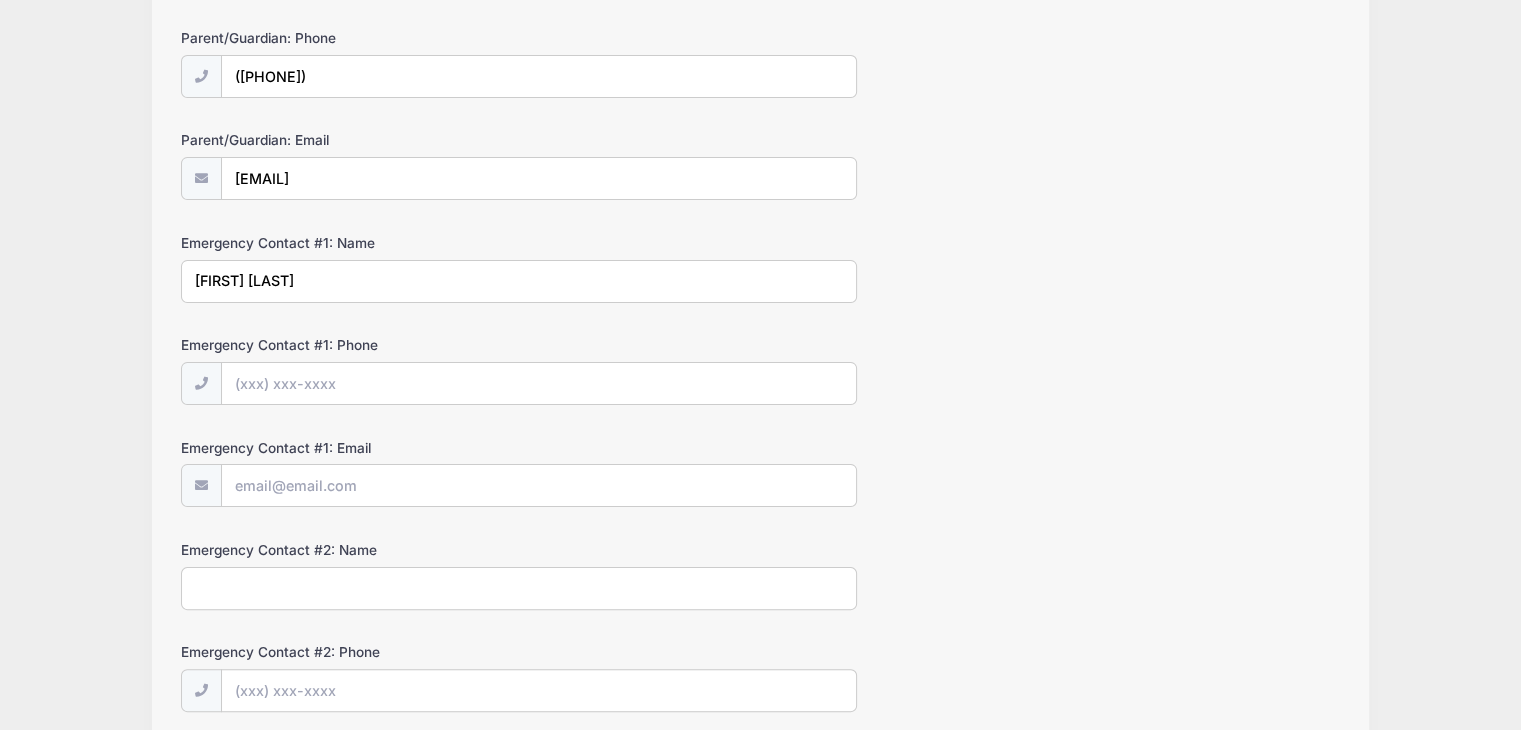 type on "Alicia Dower" 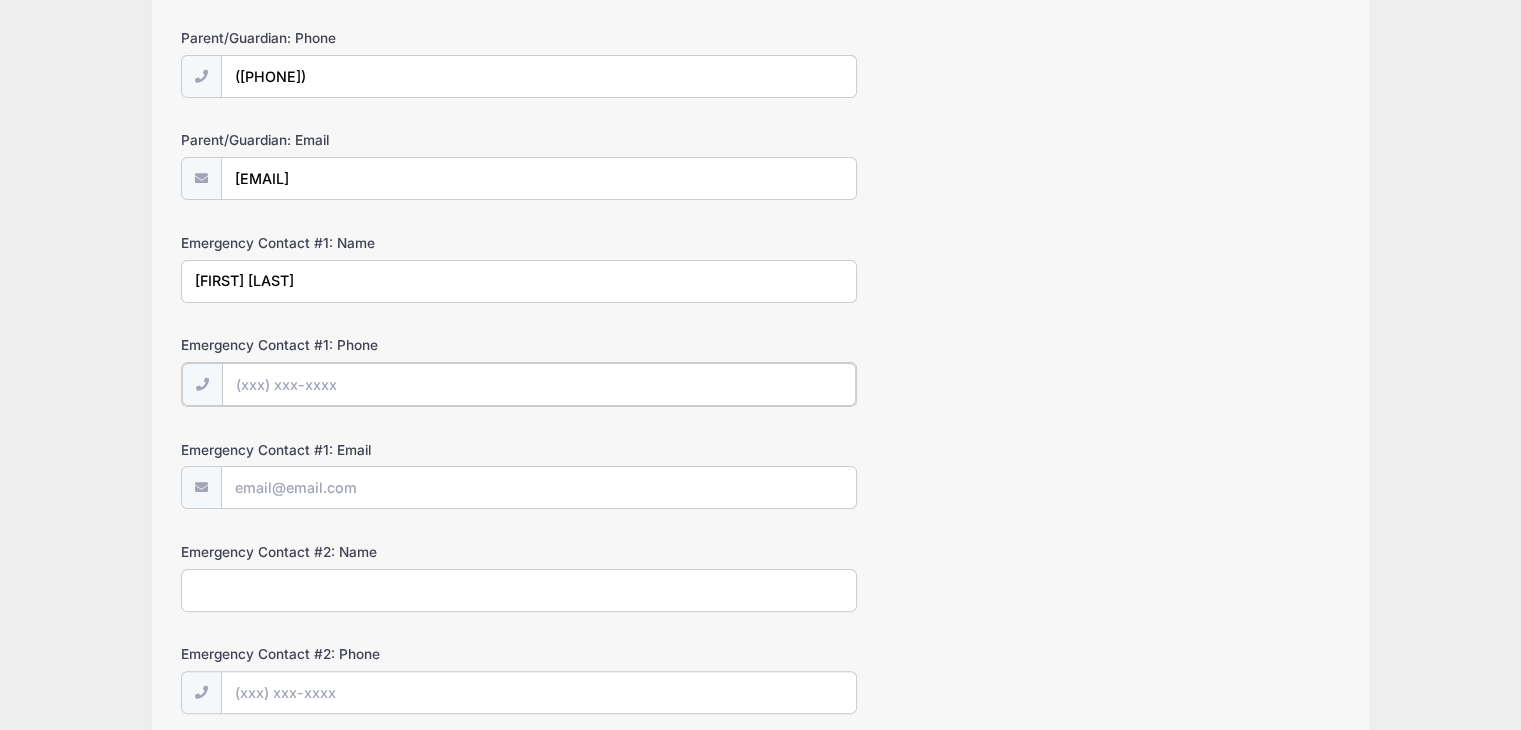 click on "Emergency Contact #1: Phone" at bounding box center [539, 384] 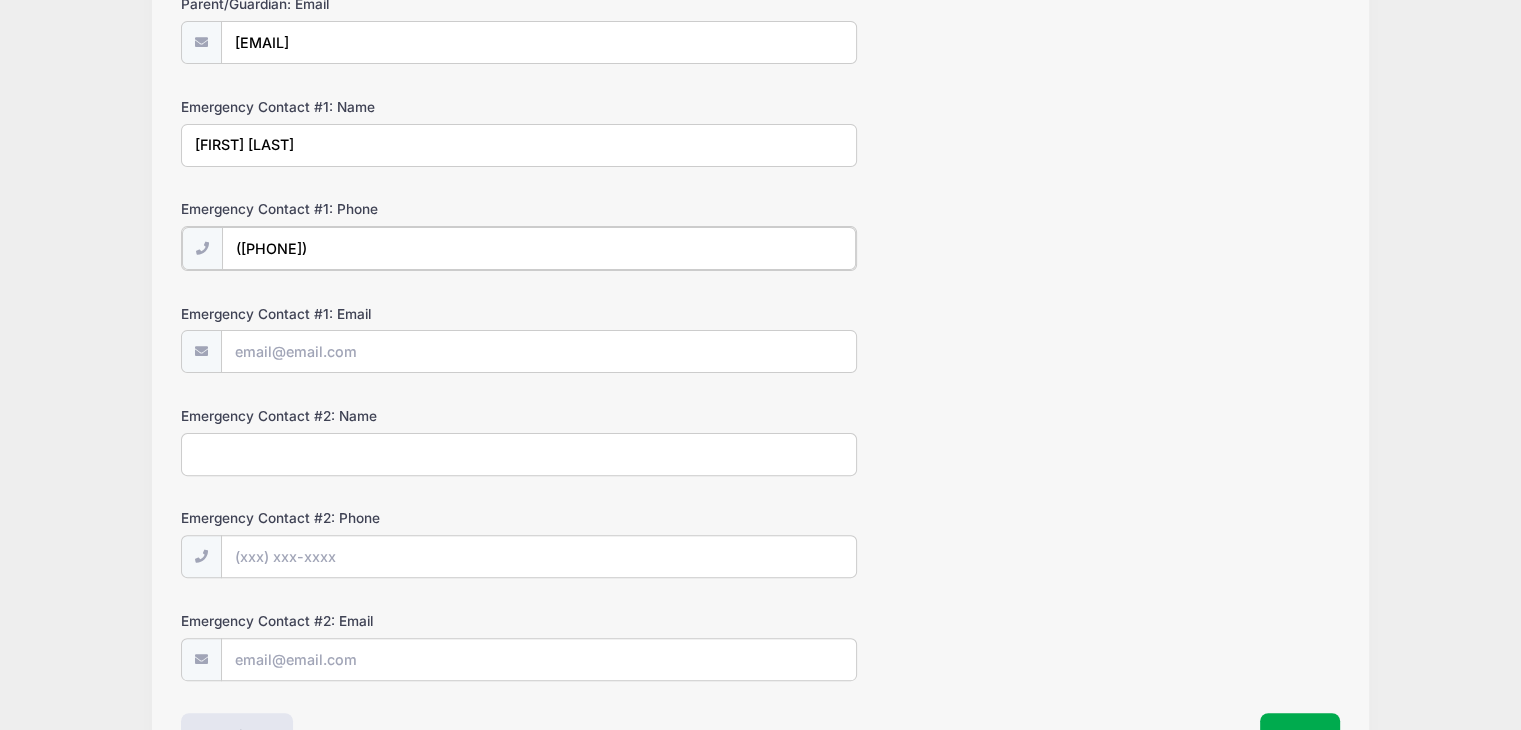scroll, scrollTop: 473, scrollLeft: 0, axis: vertical 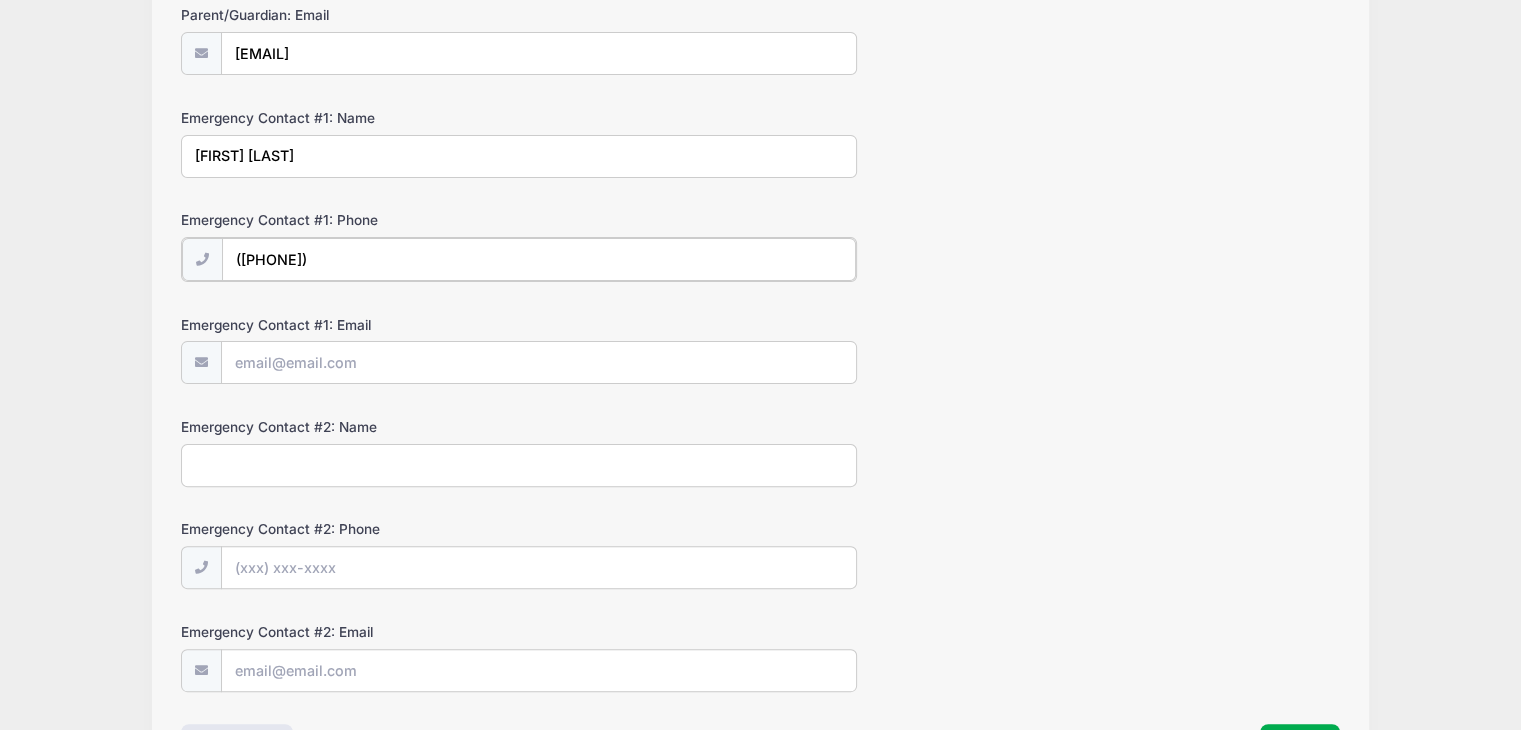 type on "(206) 941-4002" 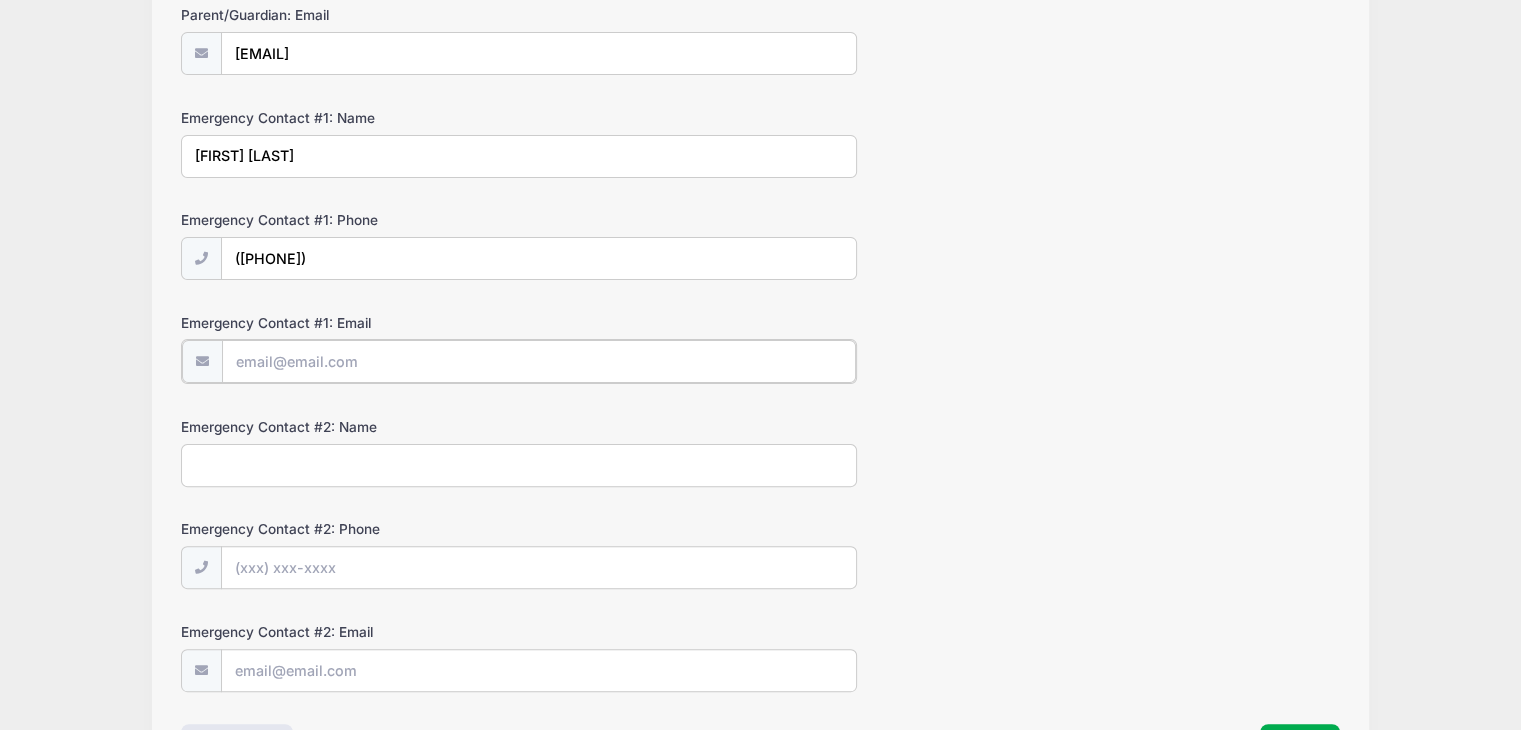 click on "Emergency Contact #1: Email" at bounding box center [539, 361] 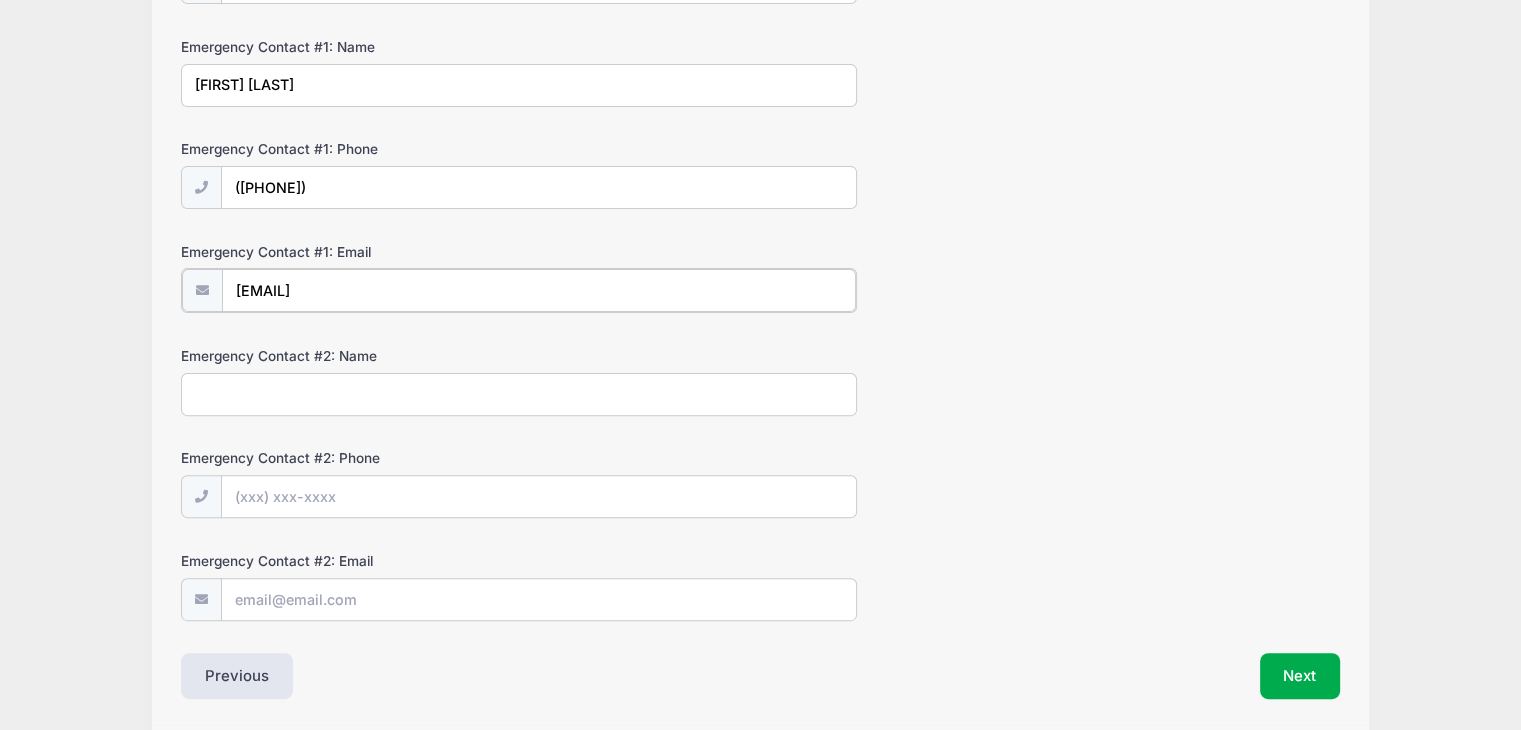 scroll, scrollTop: 613, scrollLeft: 0, axis: vertical 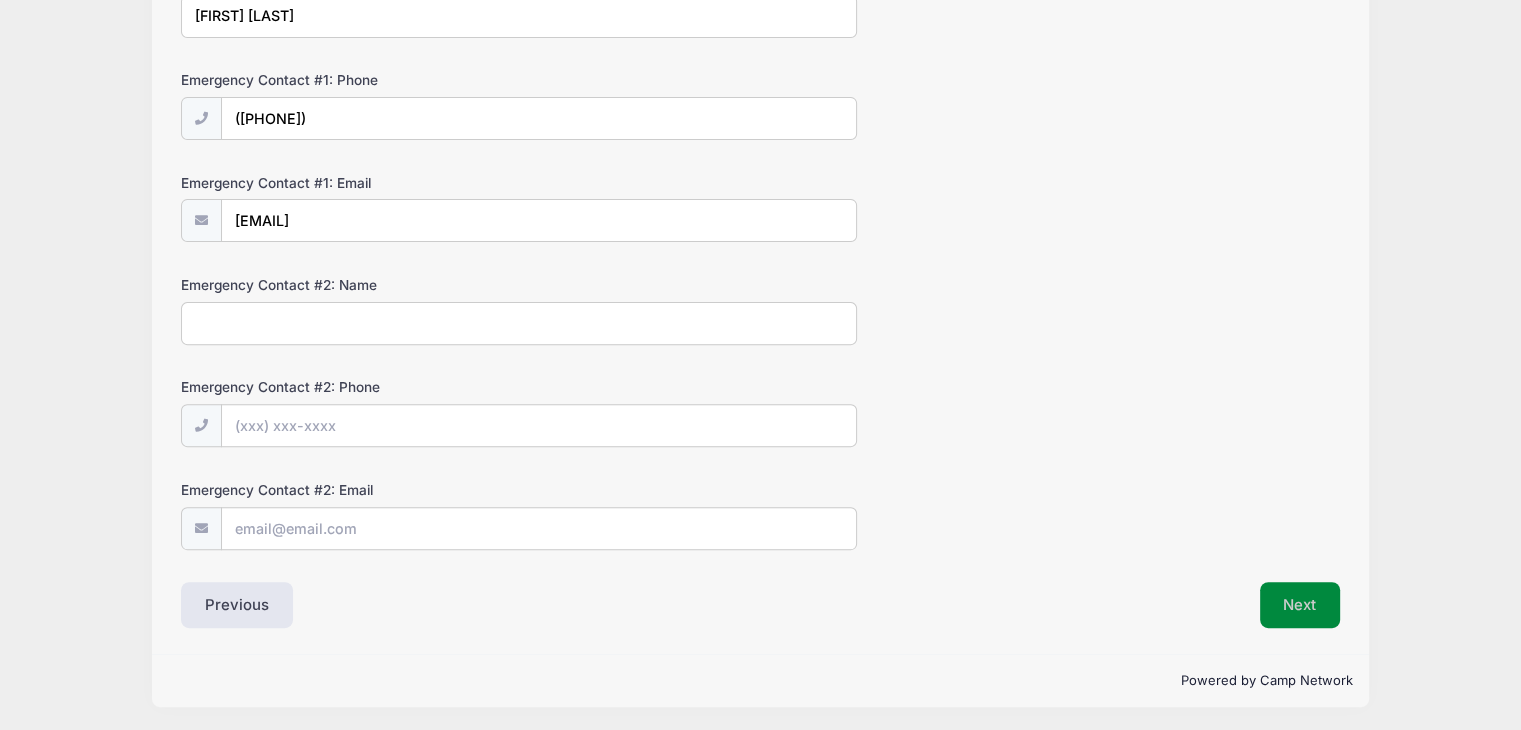 click on "Next" at bounding box center (1300, 605) 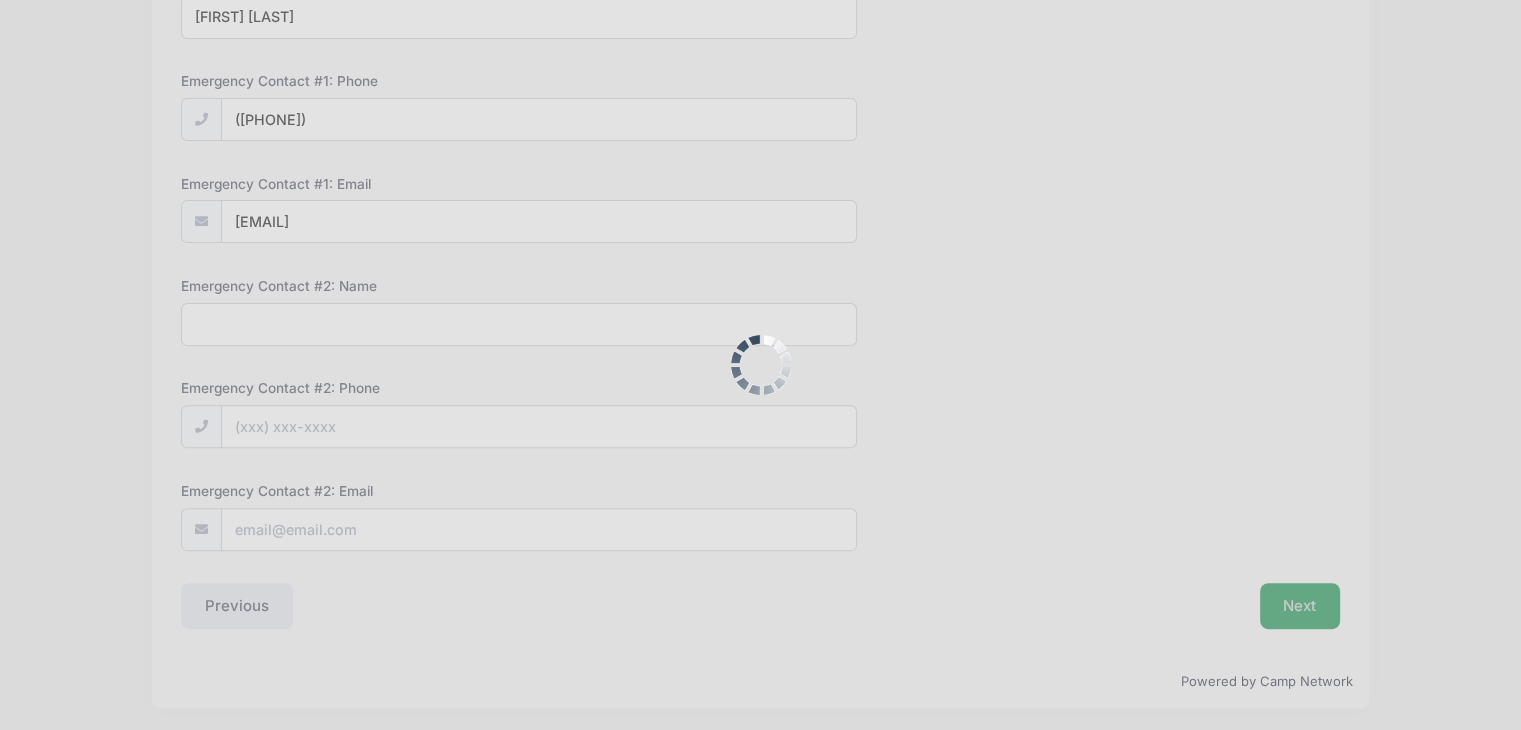 scroll, scrollTop: 144, scrollLeft: 0, axis: vertical 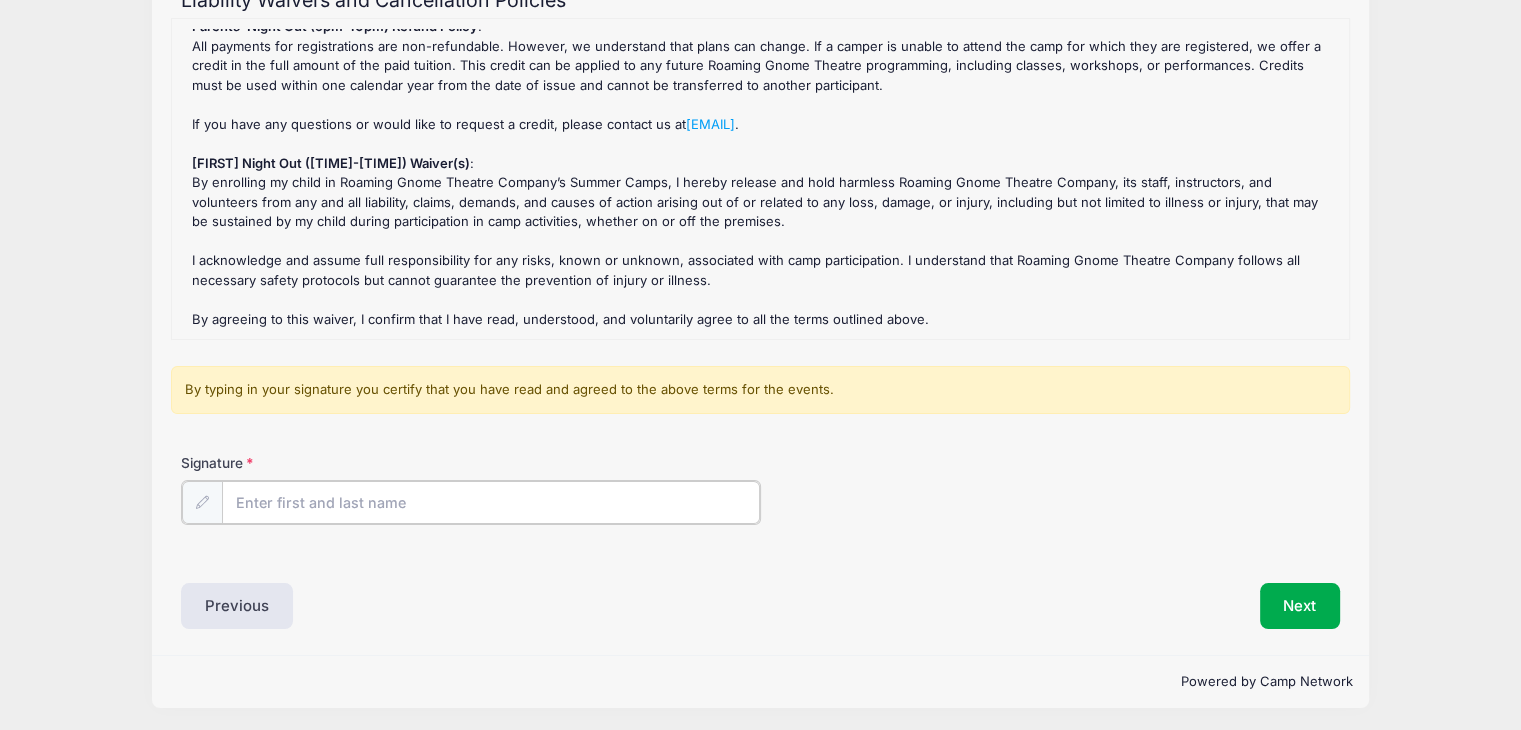click on "Signature" at bounding box center (491, 502) 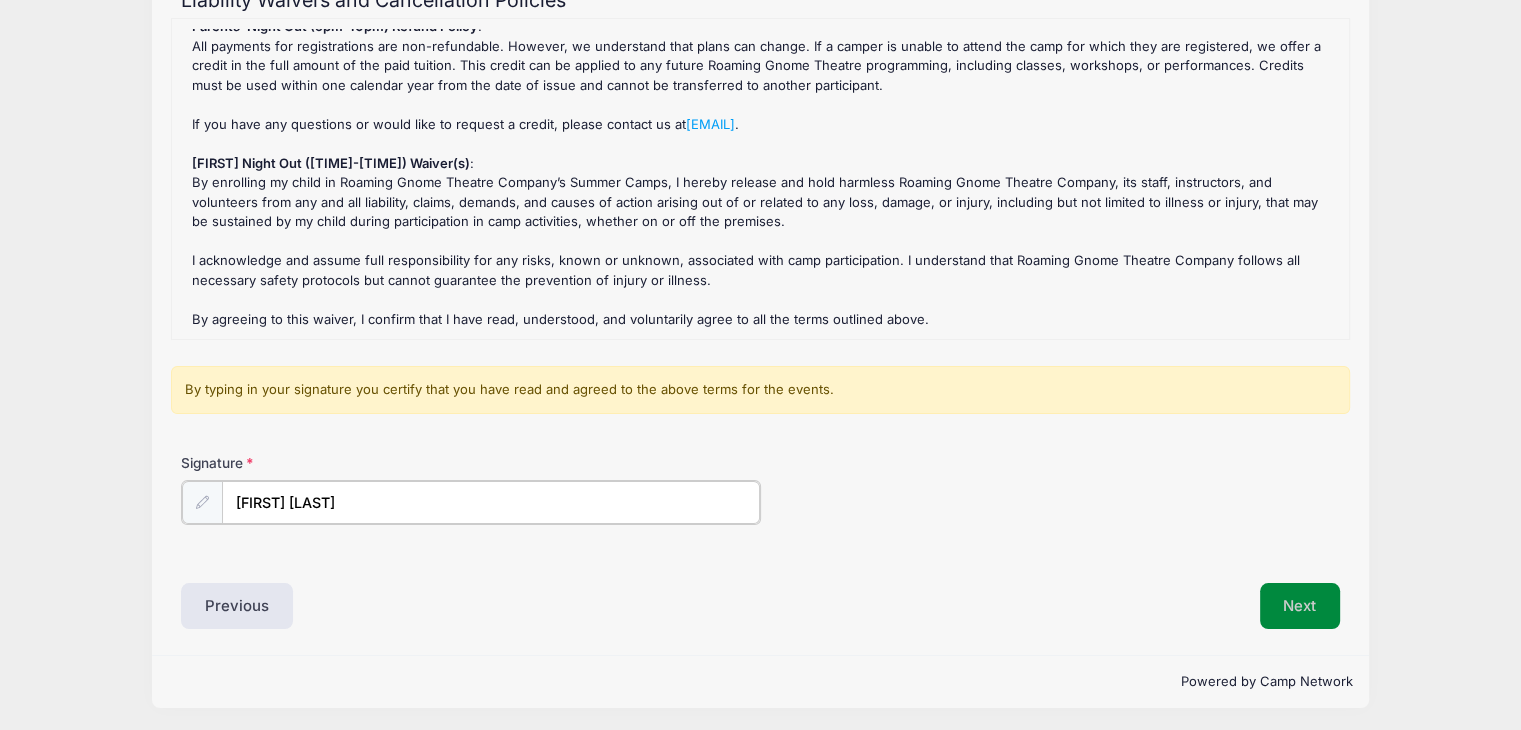 type on "Alicia Dower" 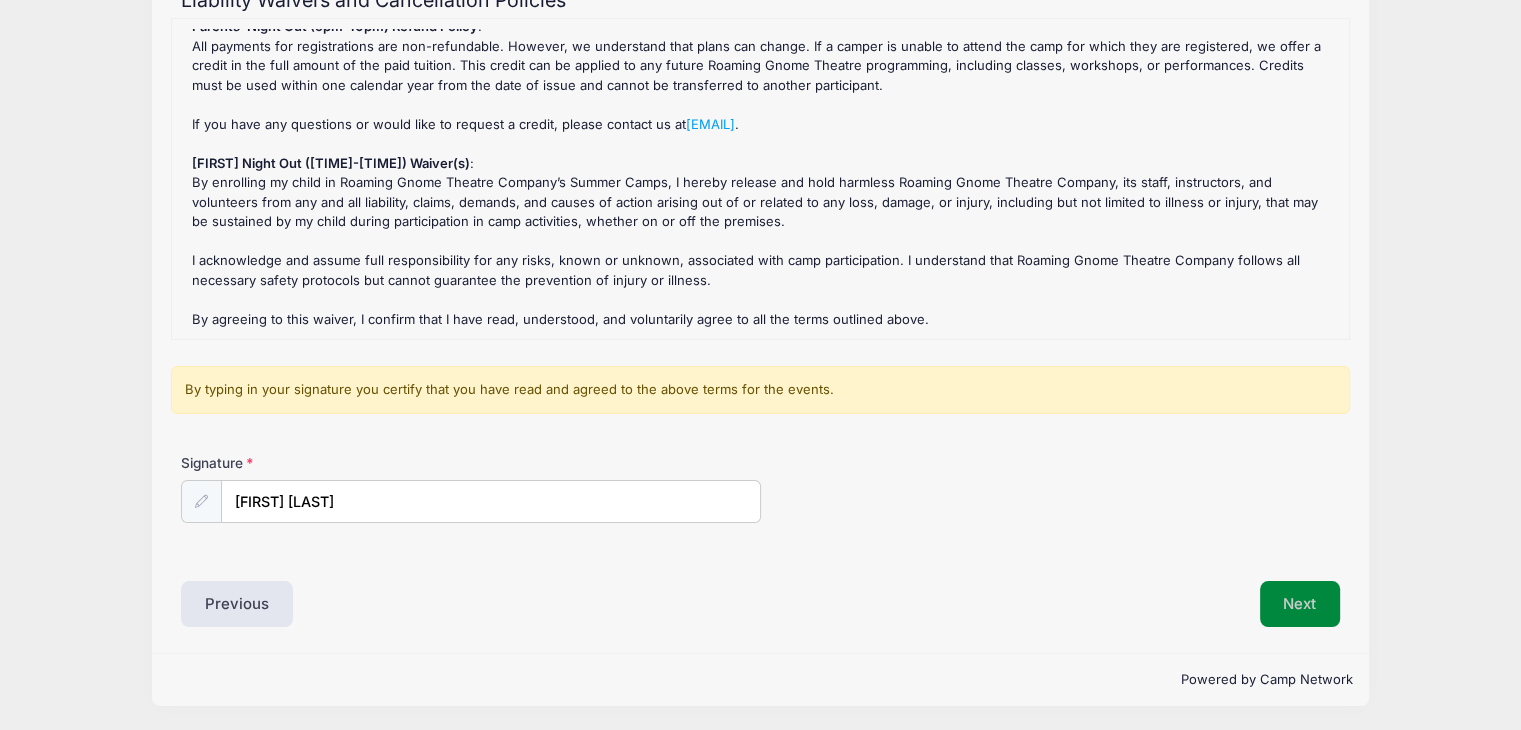 click on "Next" at bounding box center [1300, 604] 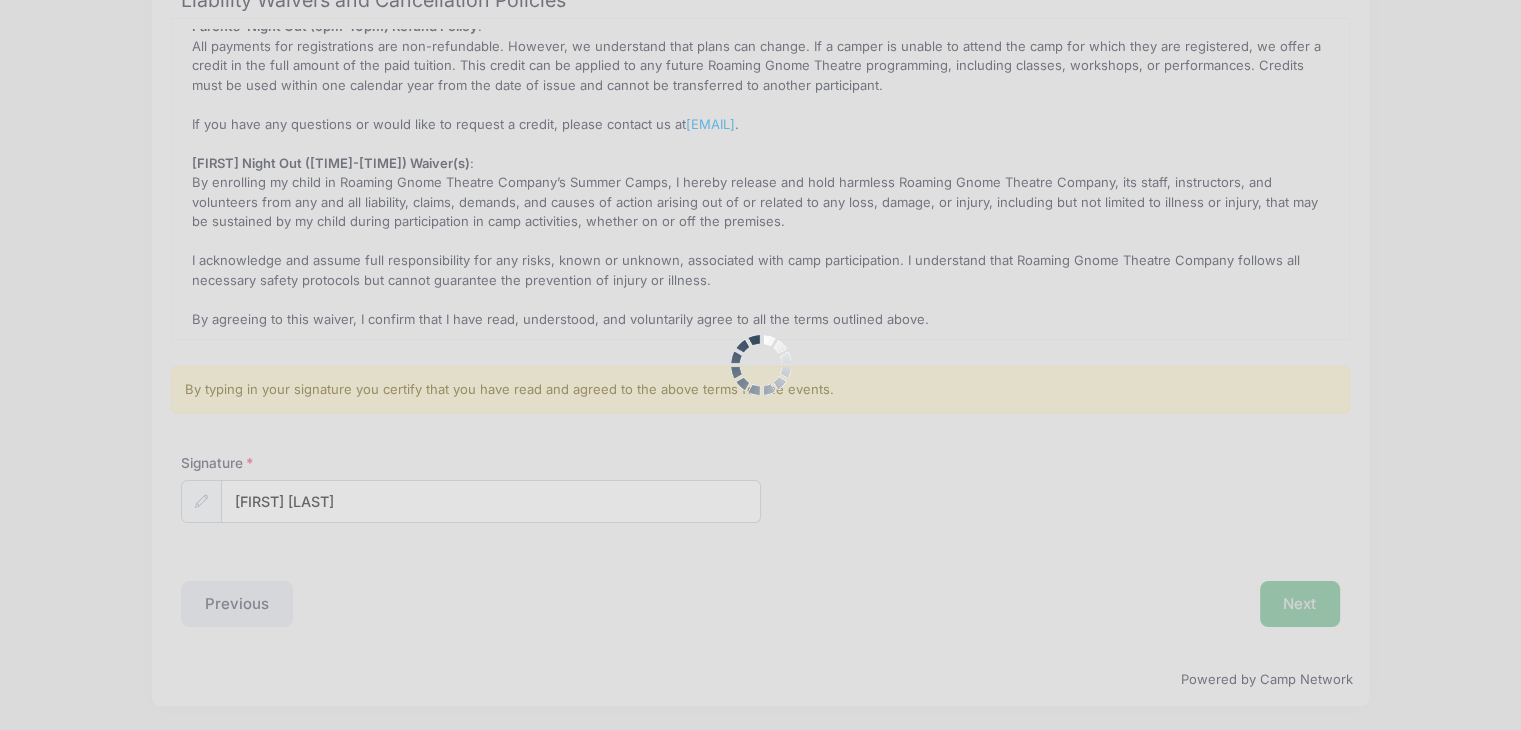 scroll, scrollTop: 0, scrollLeft: 0, axis: both 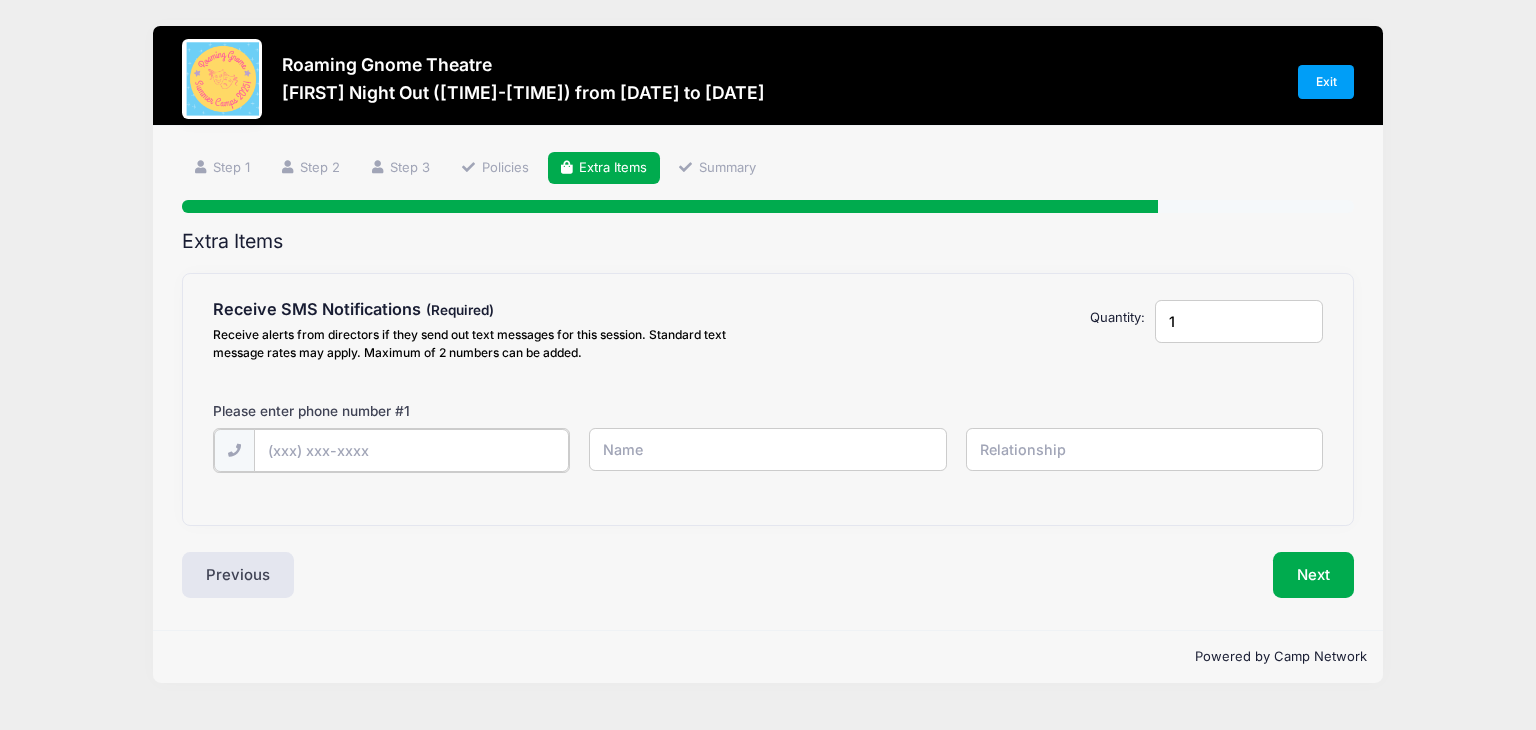 click at bounding box center (0, 0) 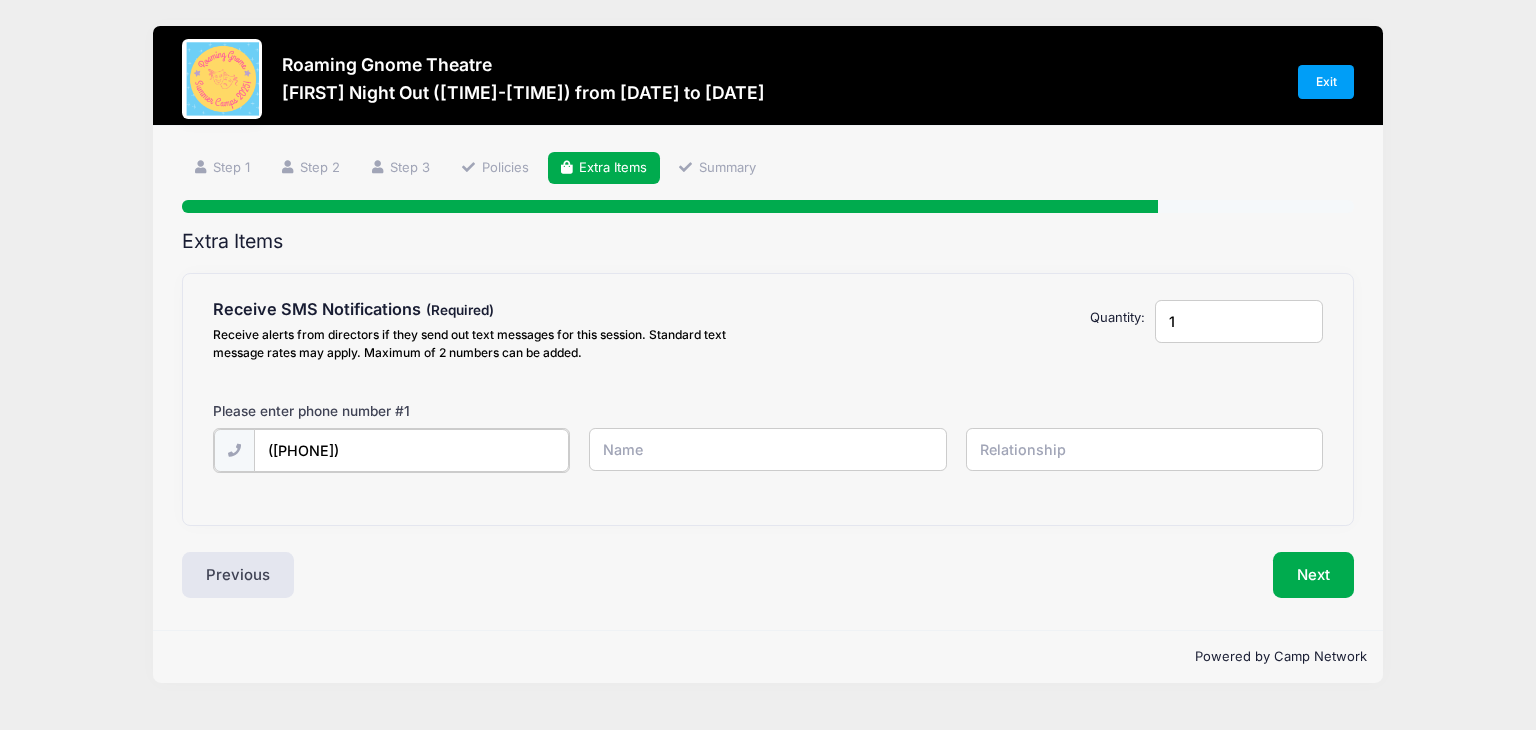 type on "(206) 941-4002" 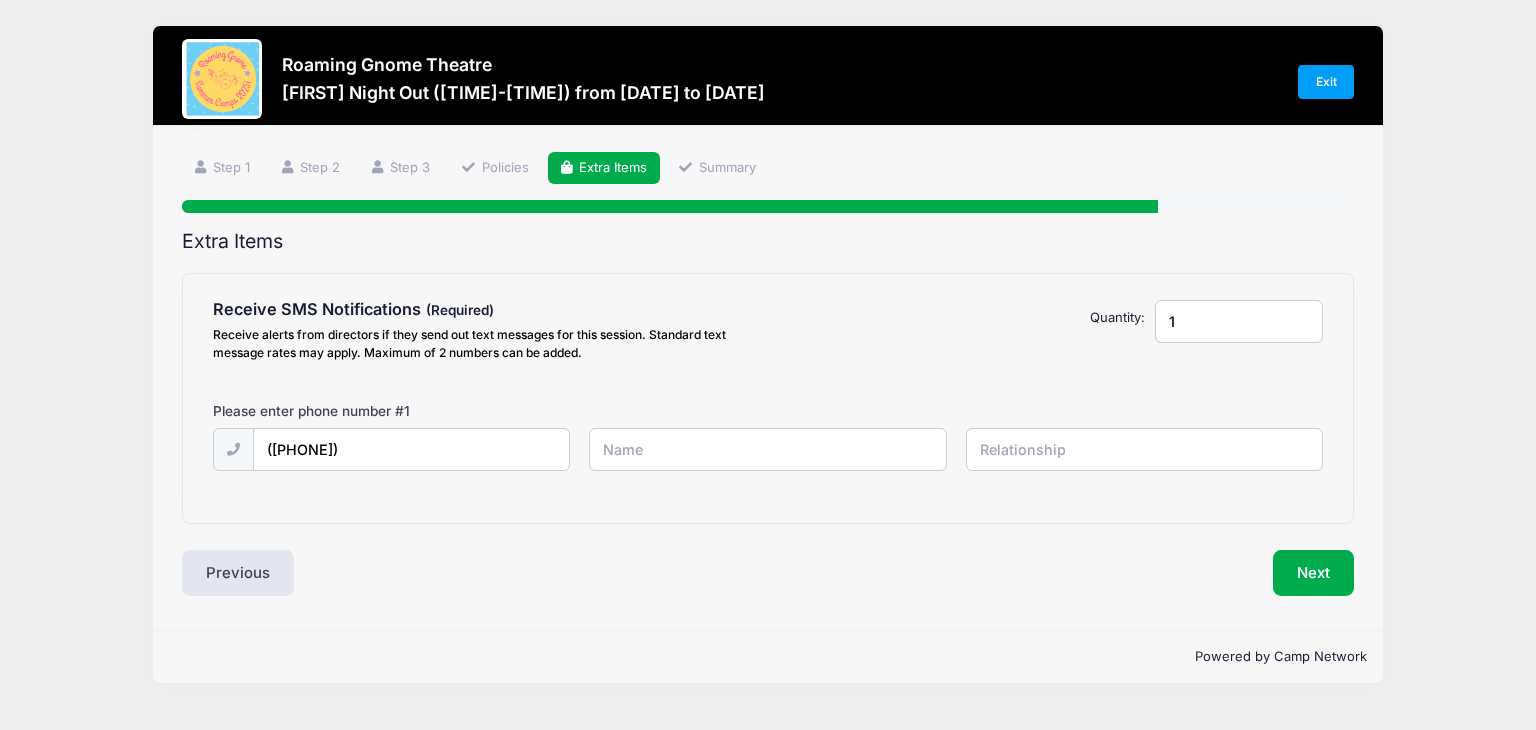 click at bounding box center [0, 0] 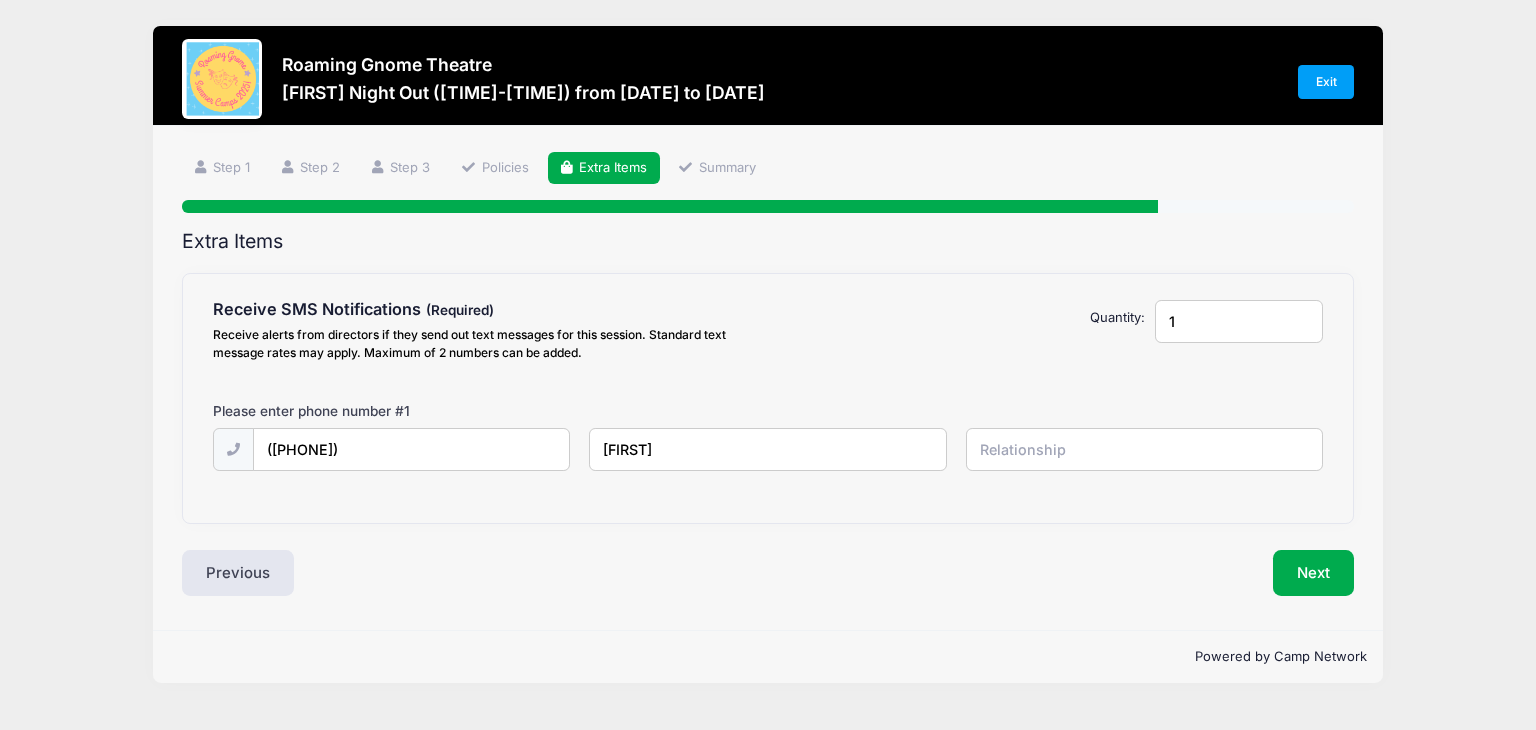 type on "Alicia" 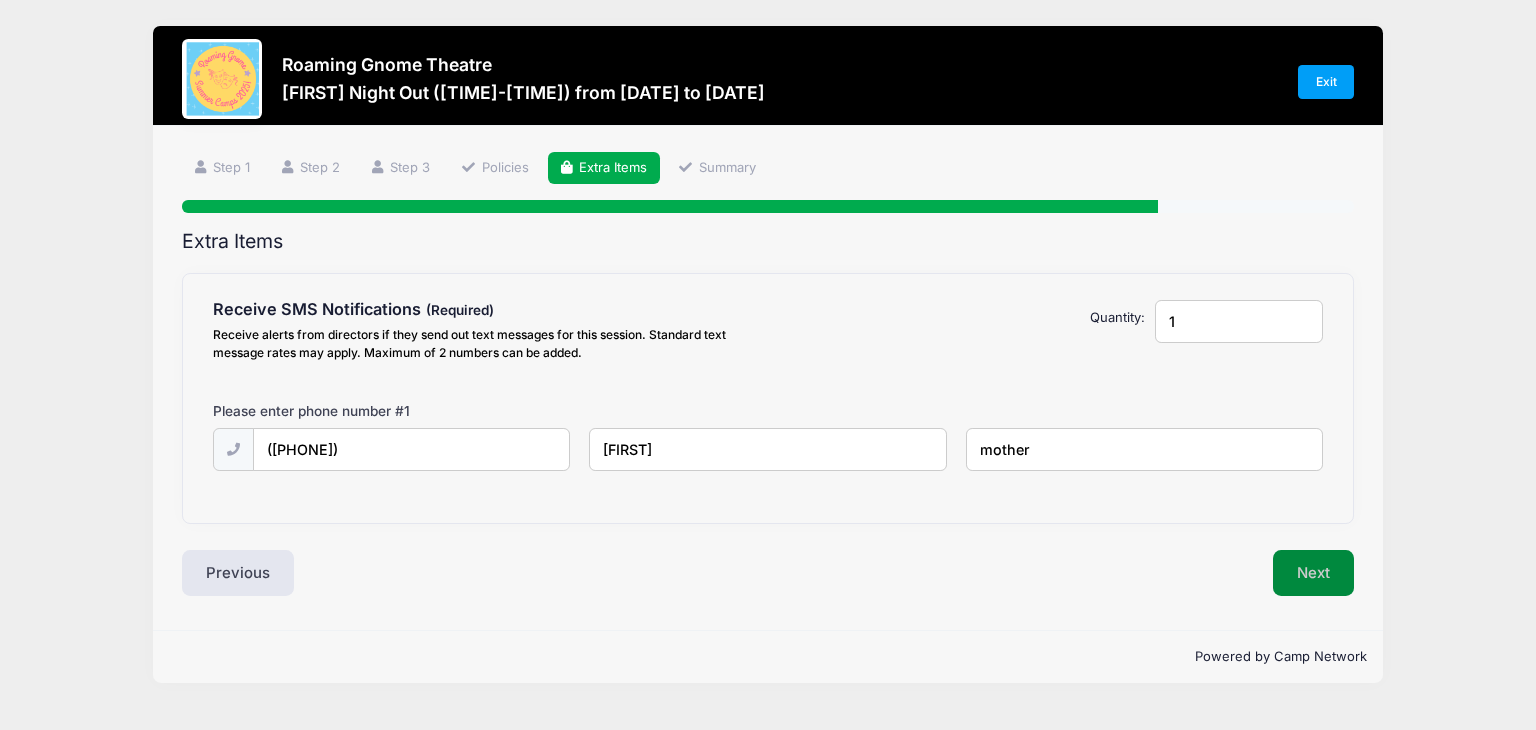 type on "mother" 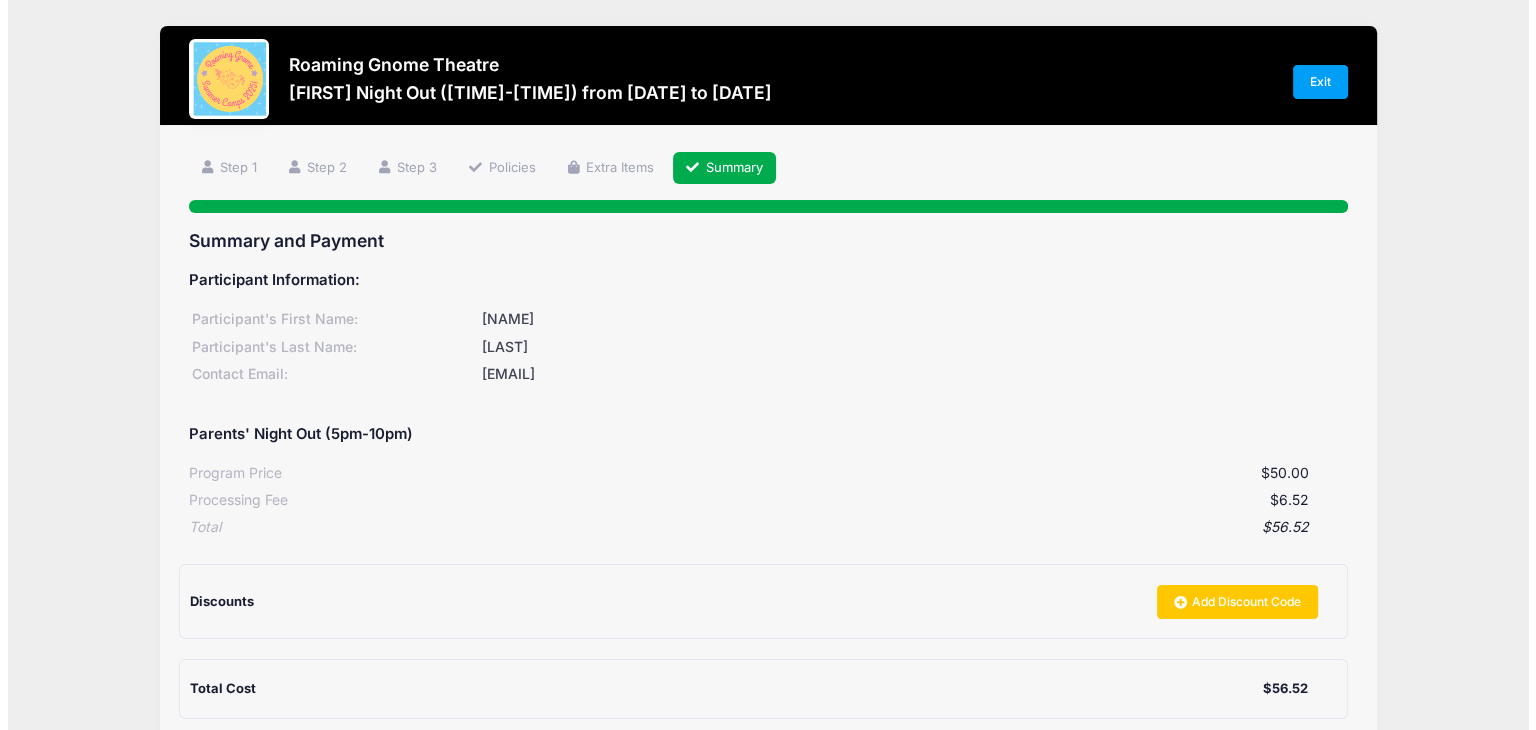 scroll, scrollTop: 217, scrollLeft: 0, axis: vertical 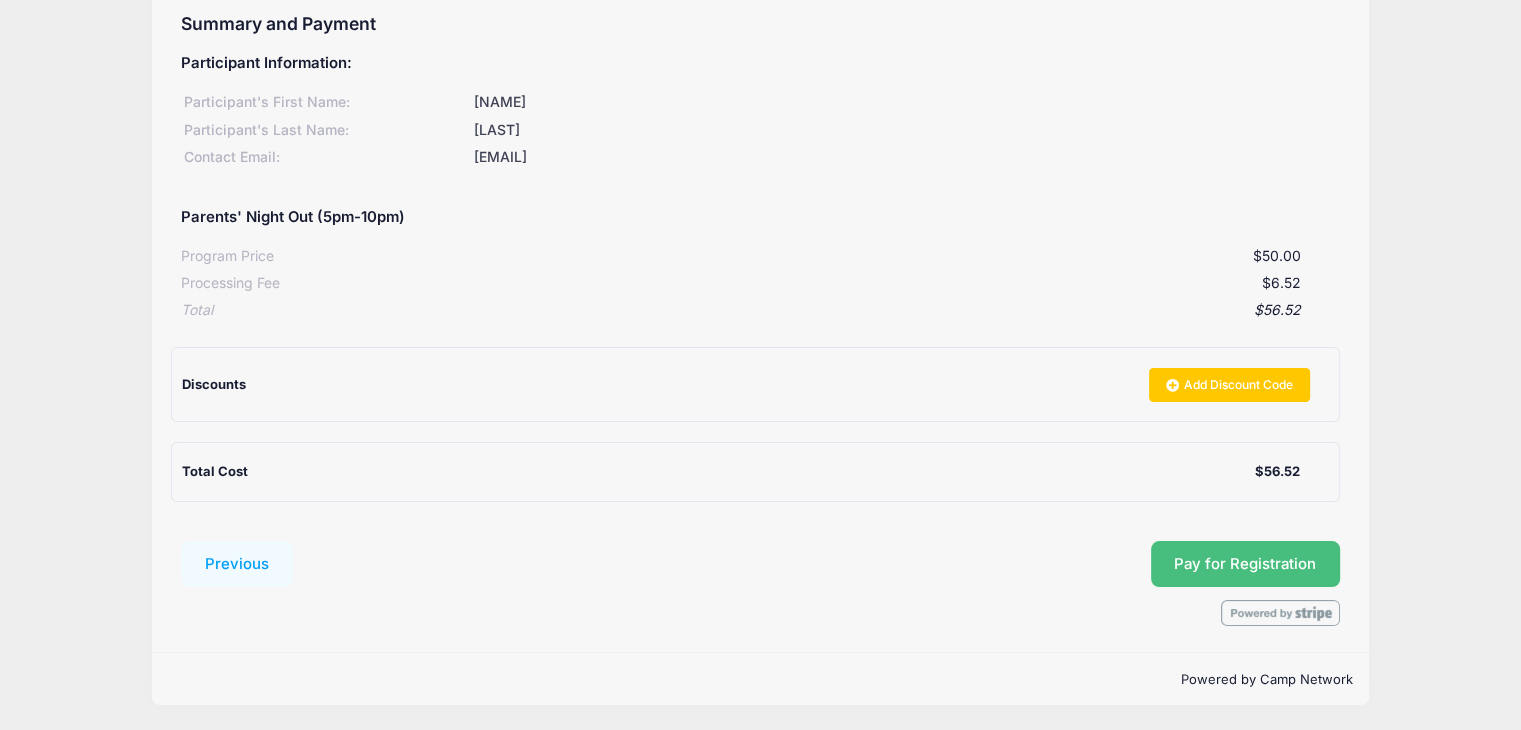 click on "Pay for Registration" at bounding box center (1245, 564) 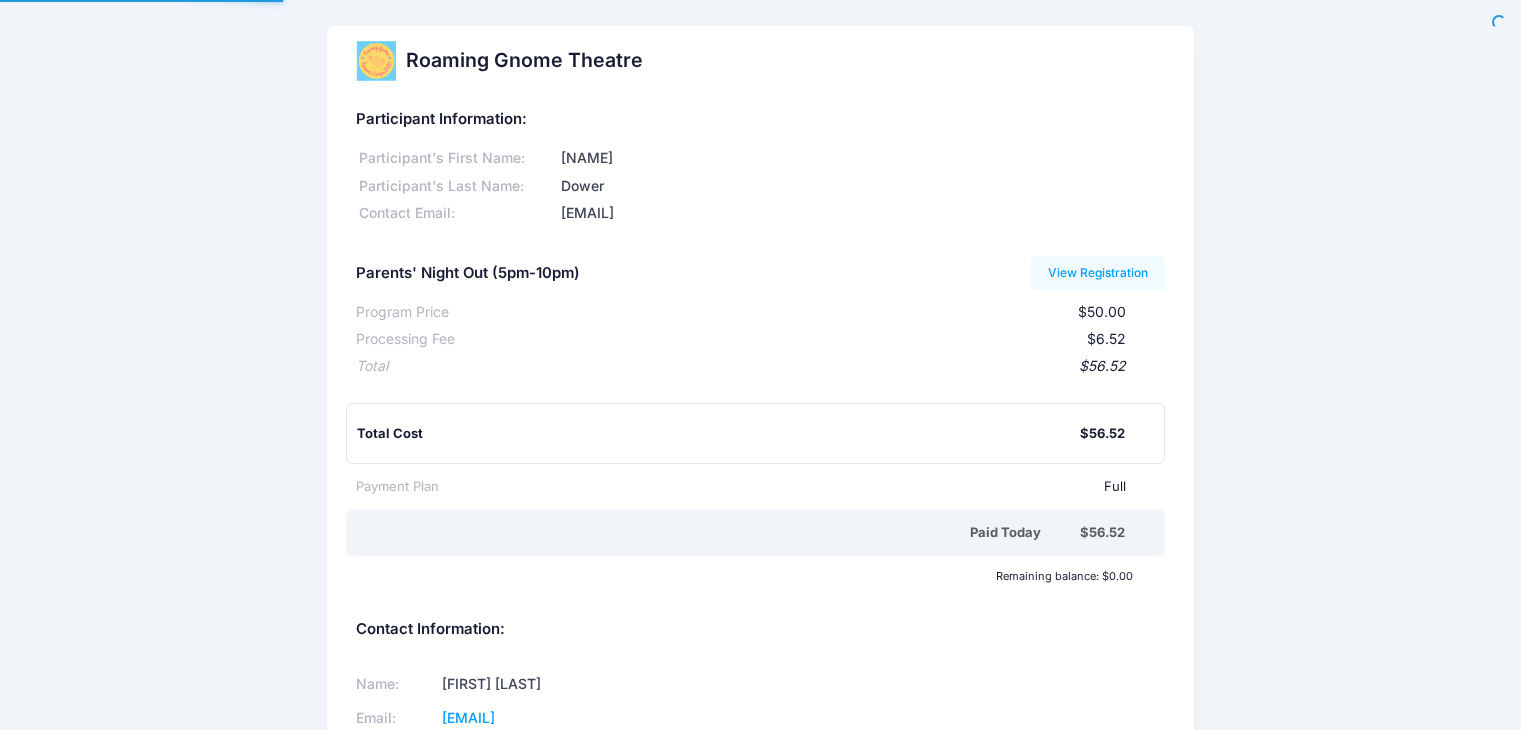 scroll, scrollTop: 0, scrollLeft: 0, axis: both 